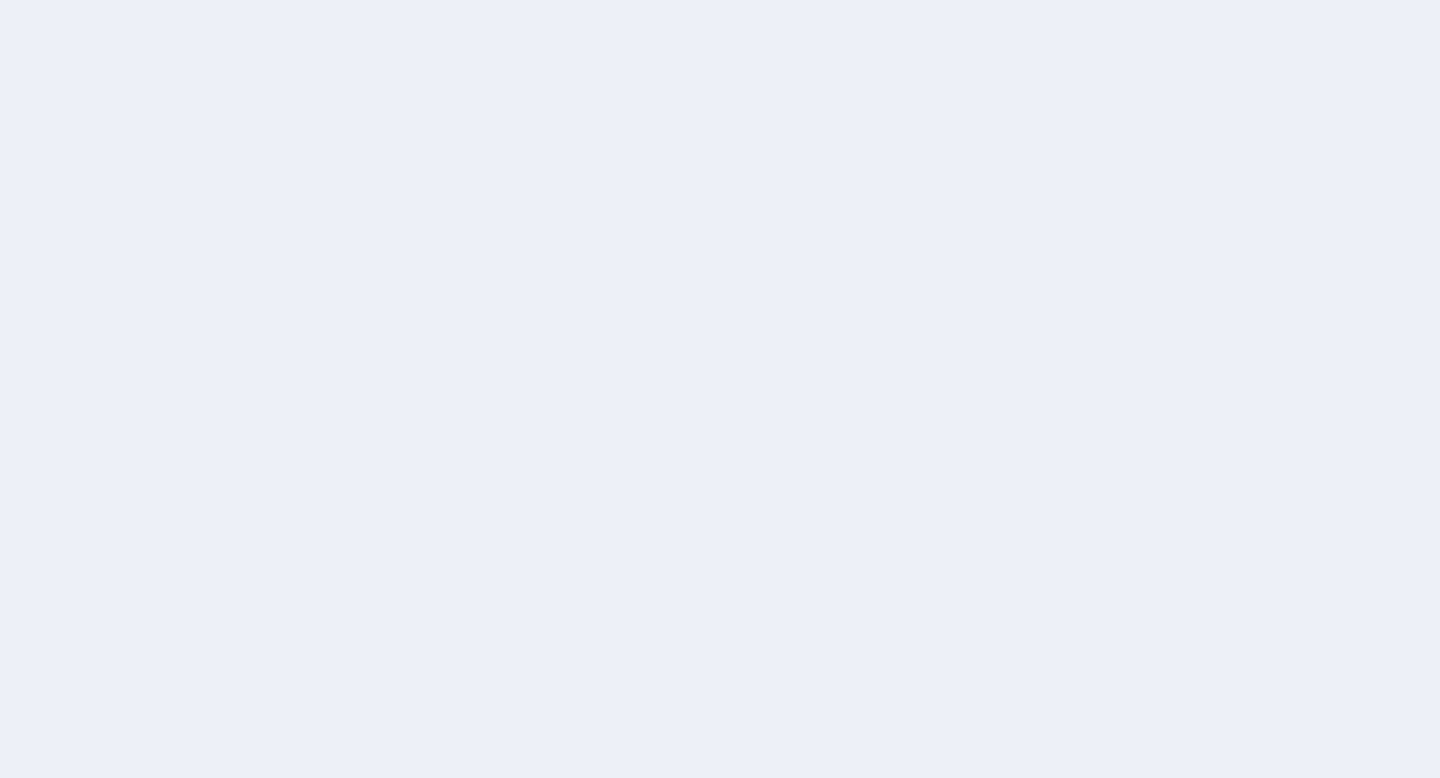 scroll, scrollTop: 0, scrollLeft: 0, axis: both 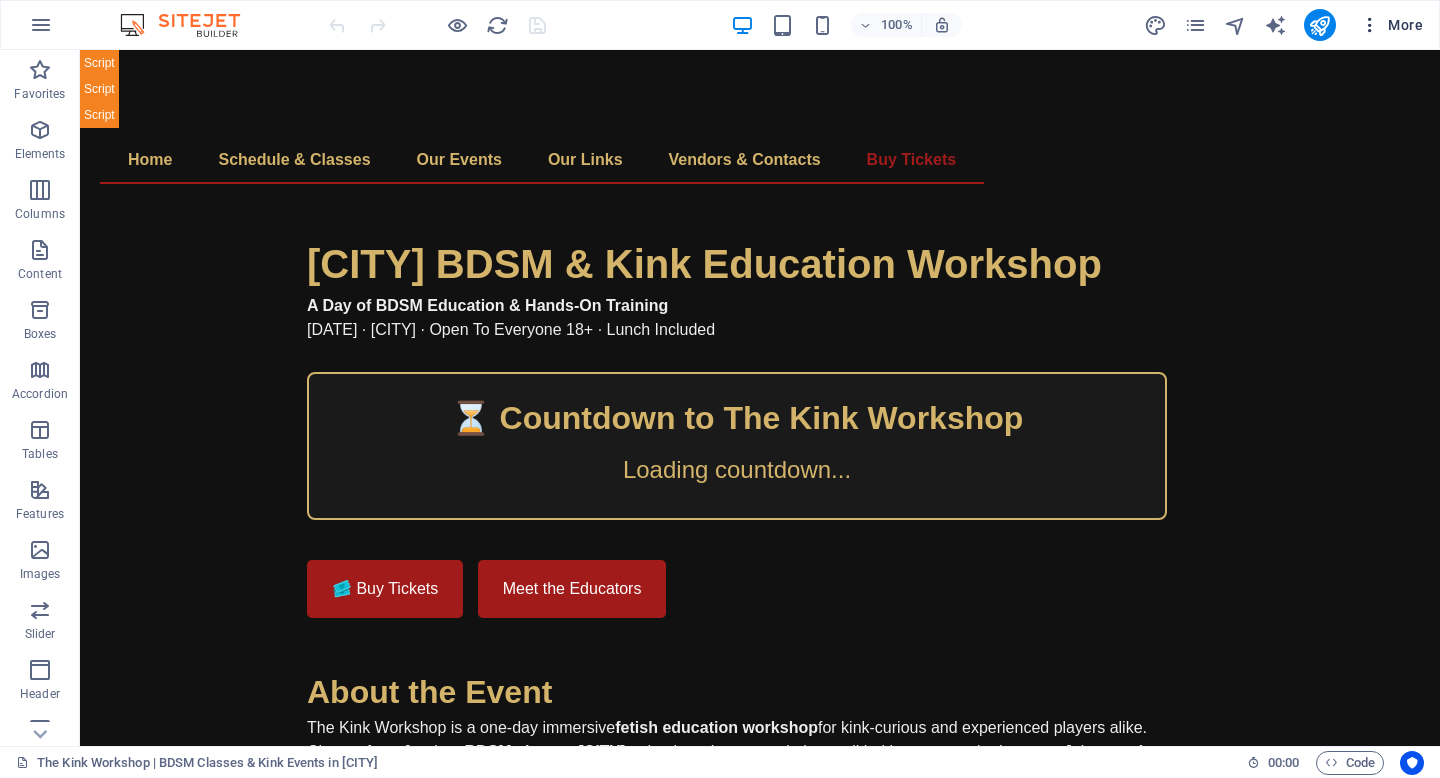 click at bounding box center [1370, 25] 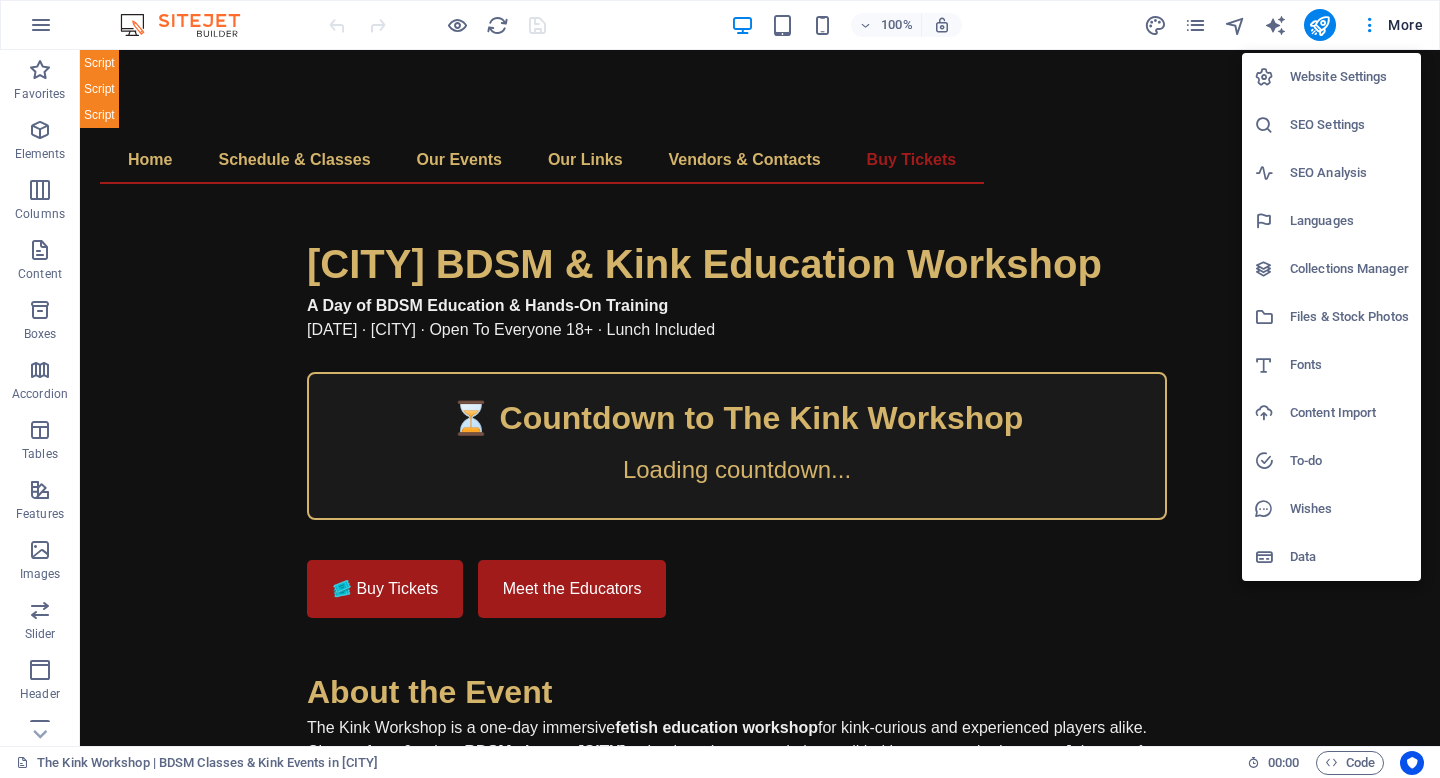click on "Wishes" at bounding box center (1349, 509) 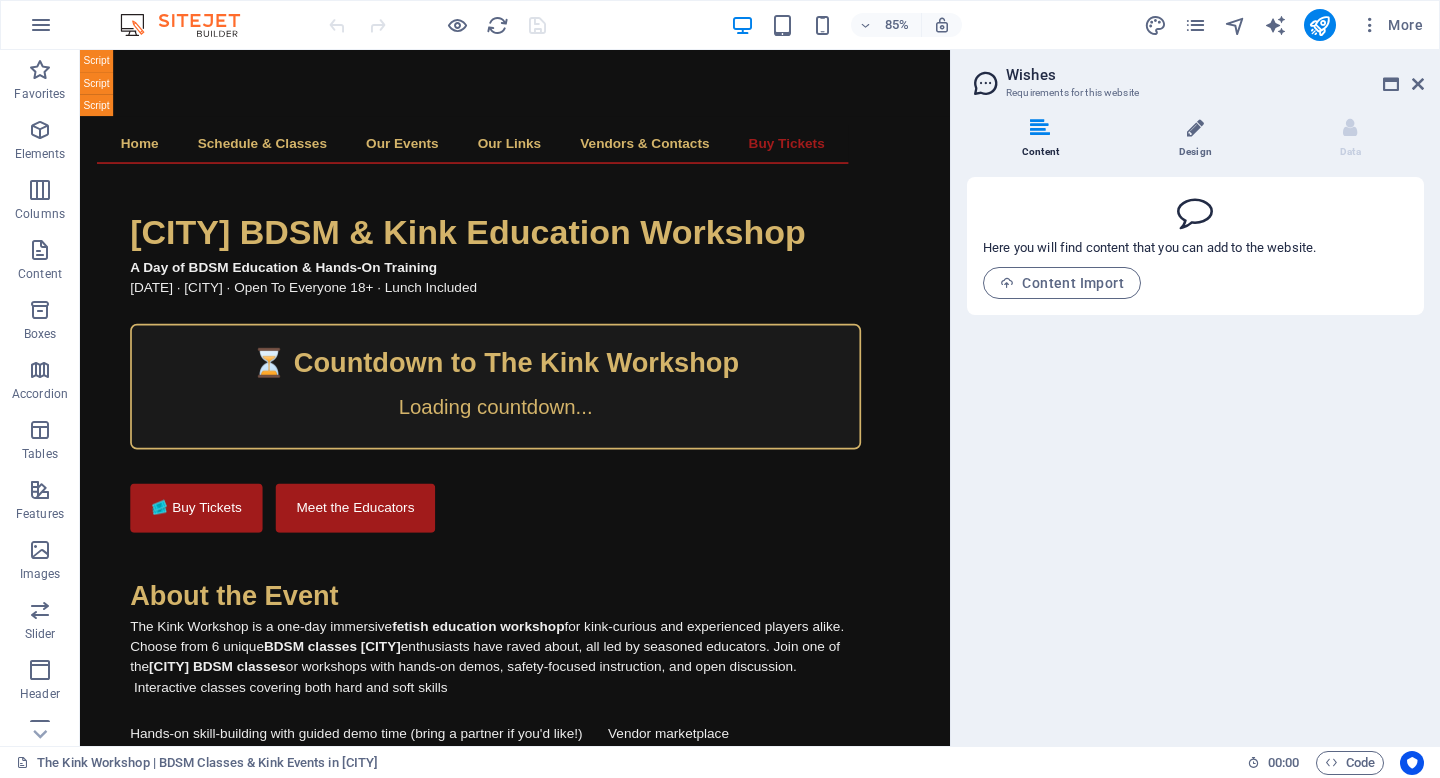 click on "Design" at bounding box center [1199, 139] 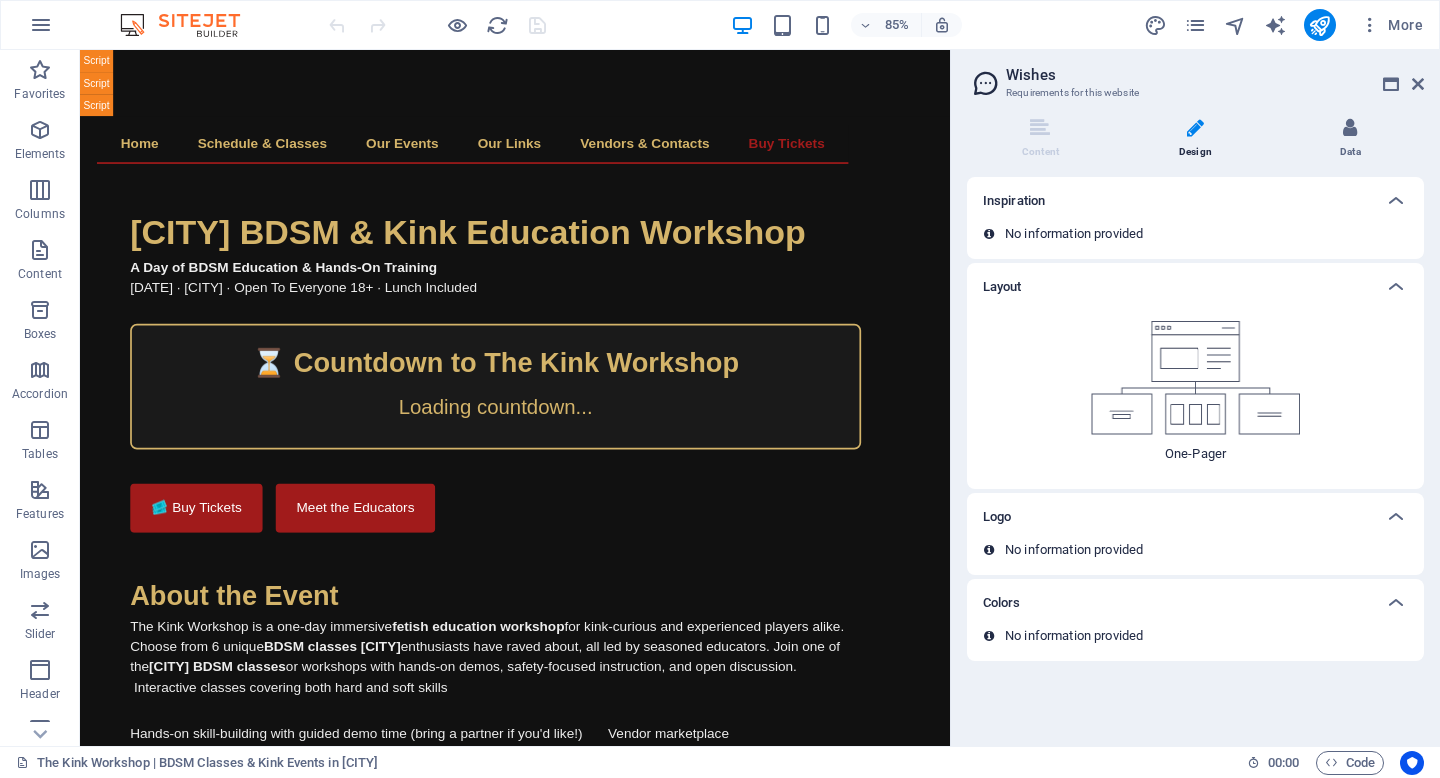 click on "Data" at bounding box center (1350, 139) 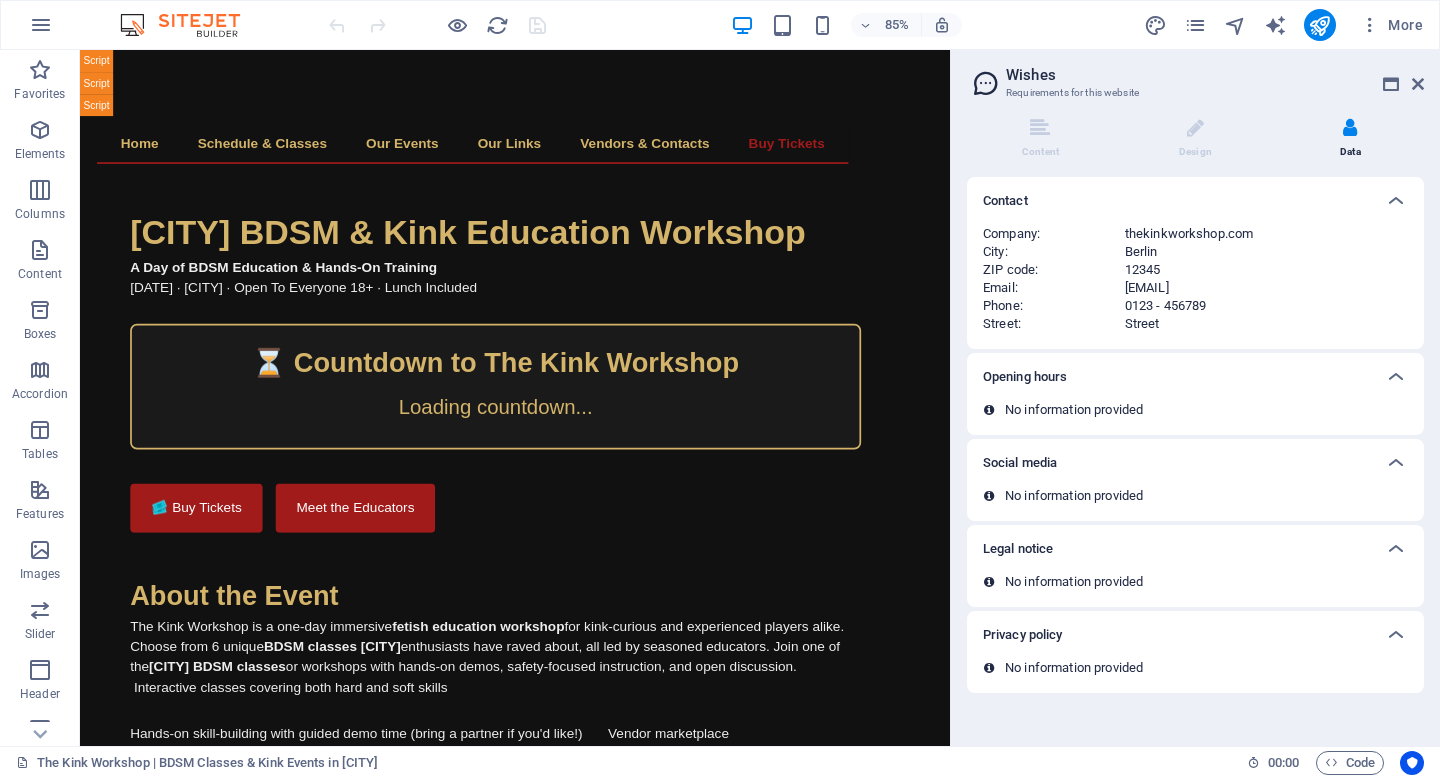 click on "12345" at bounding box center (1266, 270) 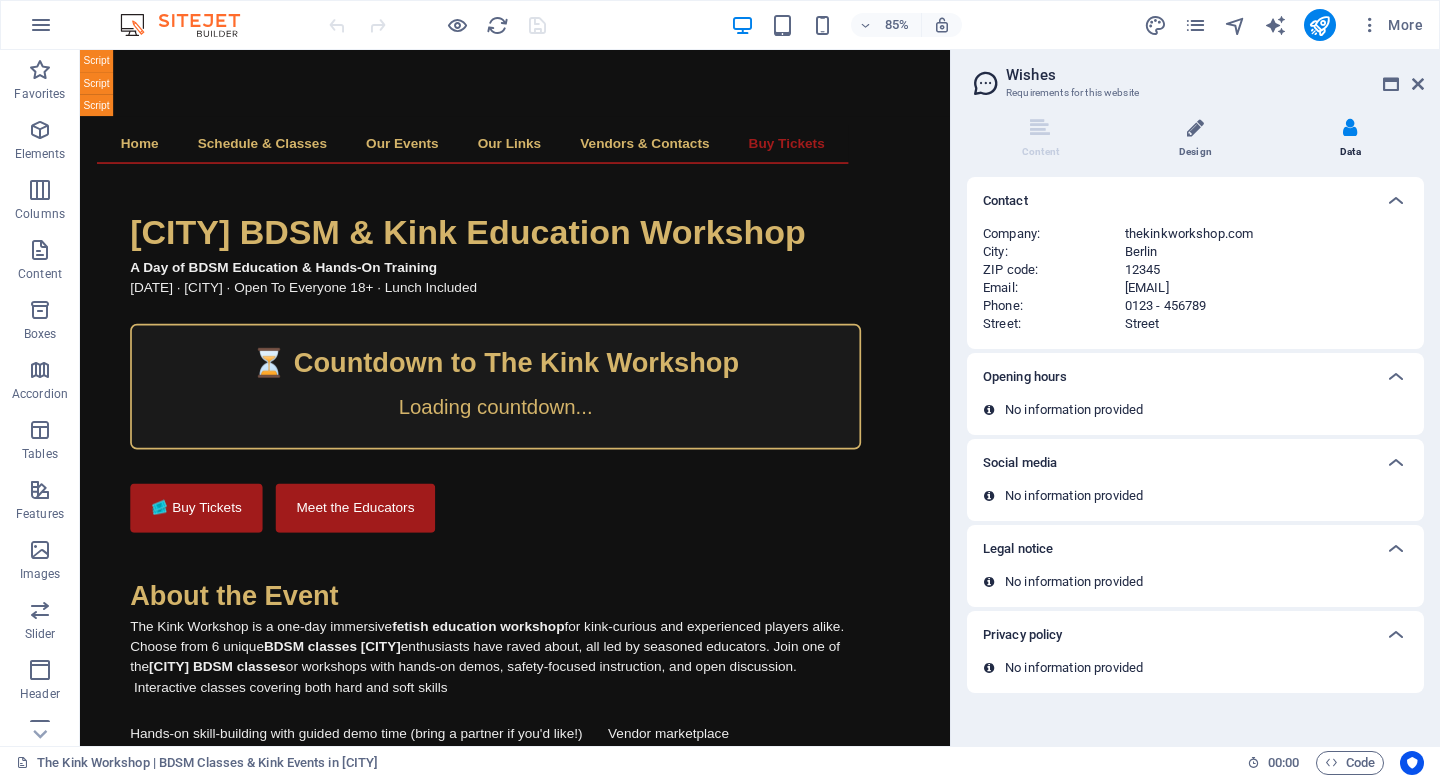 click on "Design" at bounding box center [1199, 139] 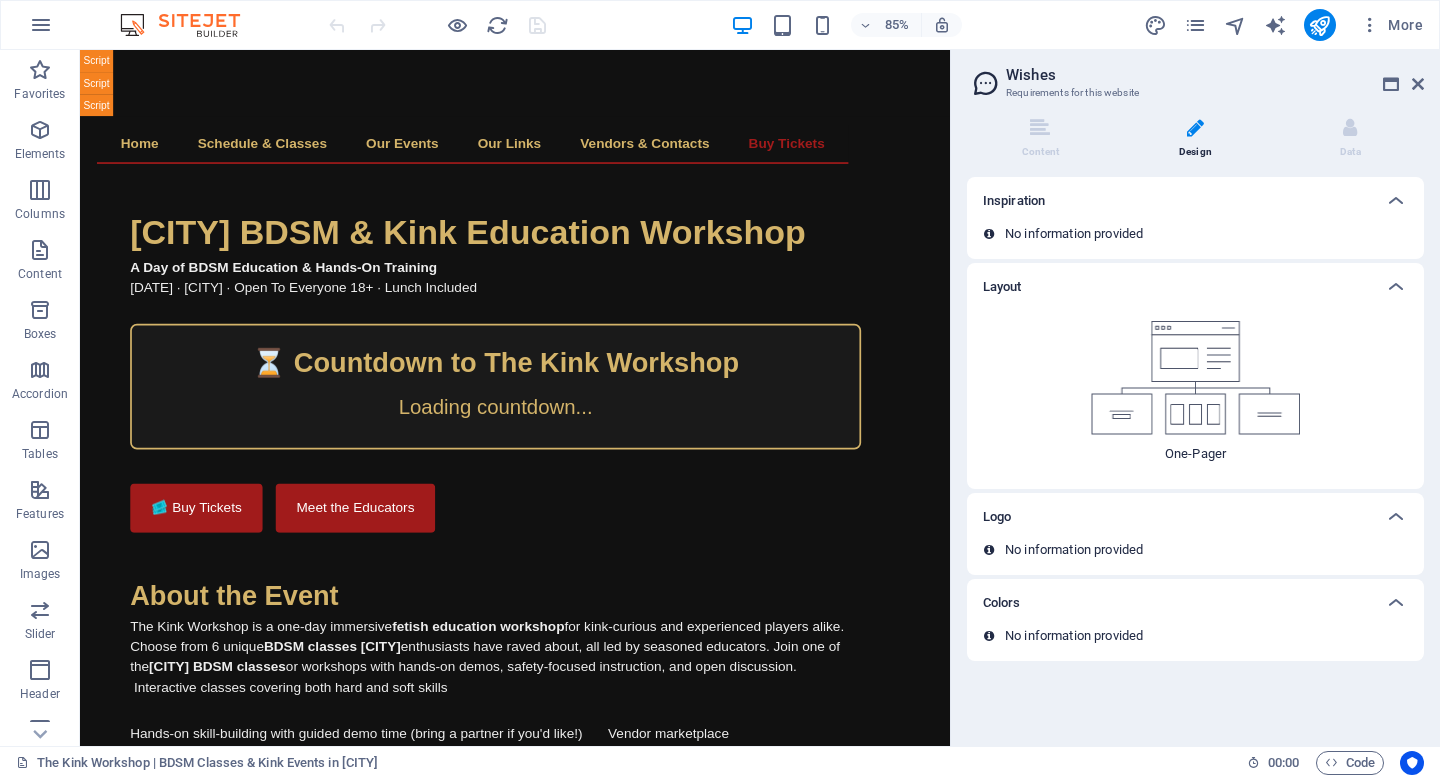 click at bounding box center [1196, 378] 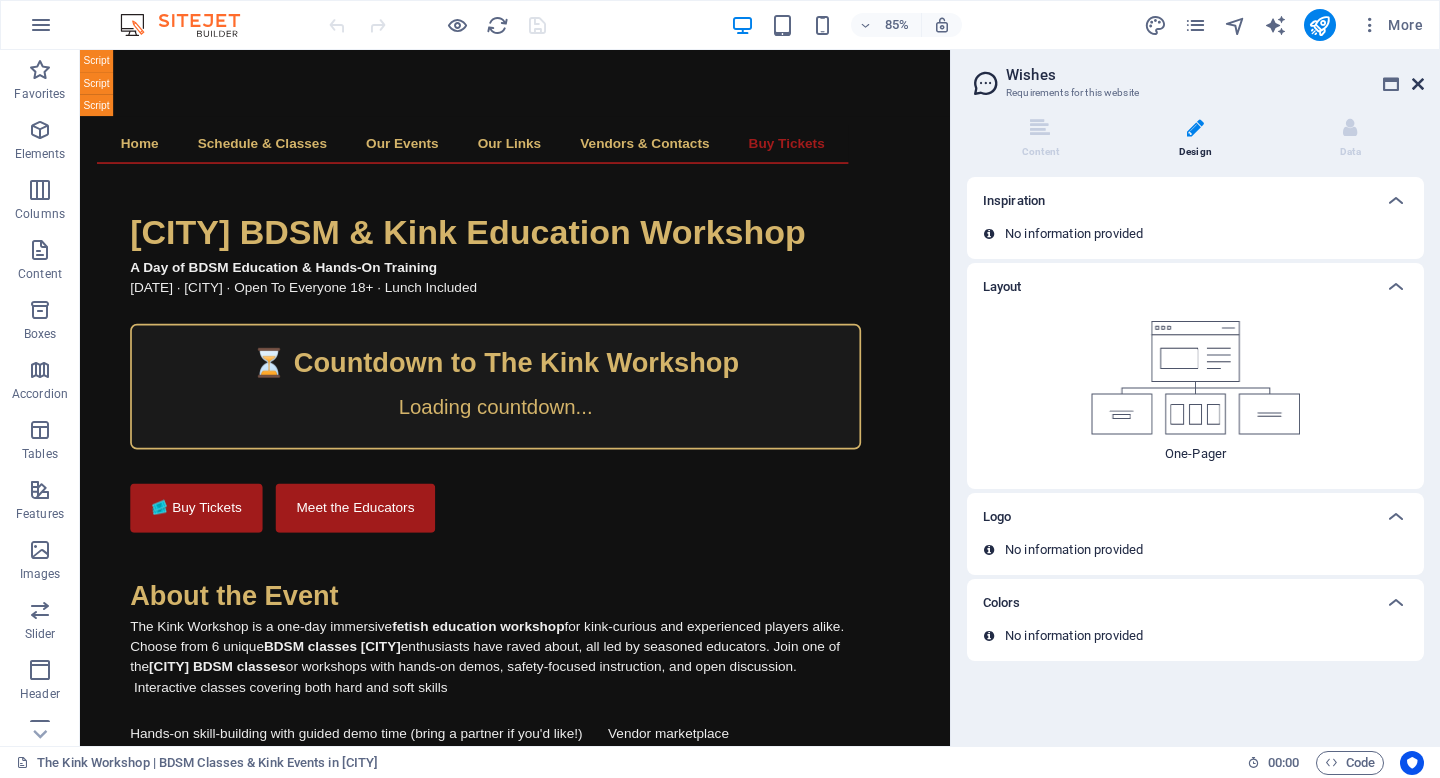 click at bounding box center (1418, 84) 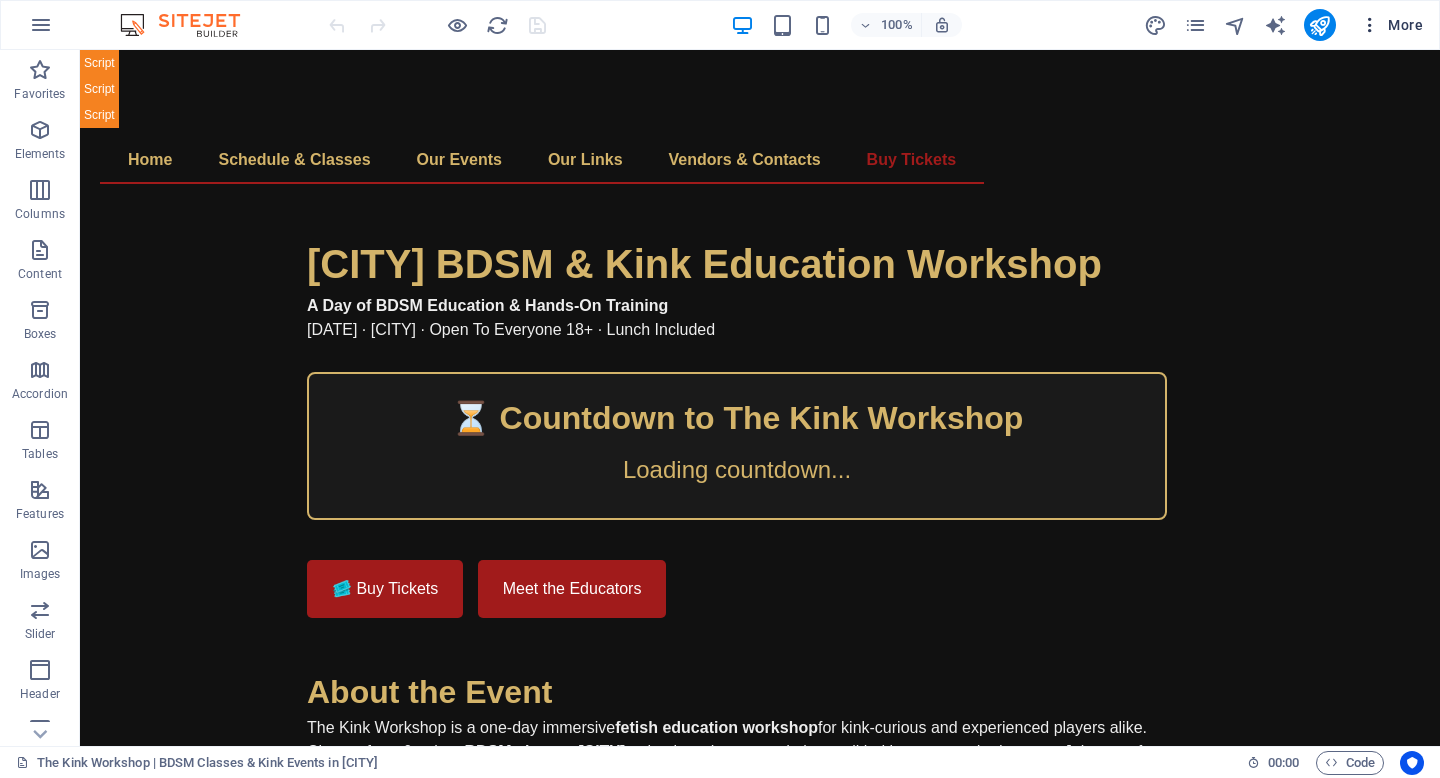 click at bounding box center [1370, 25] 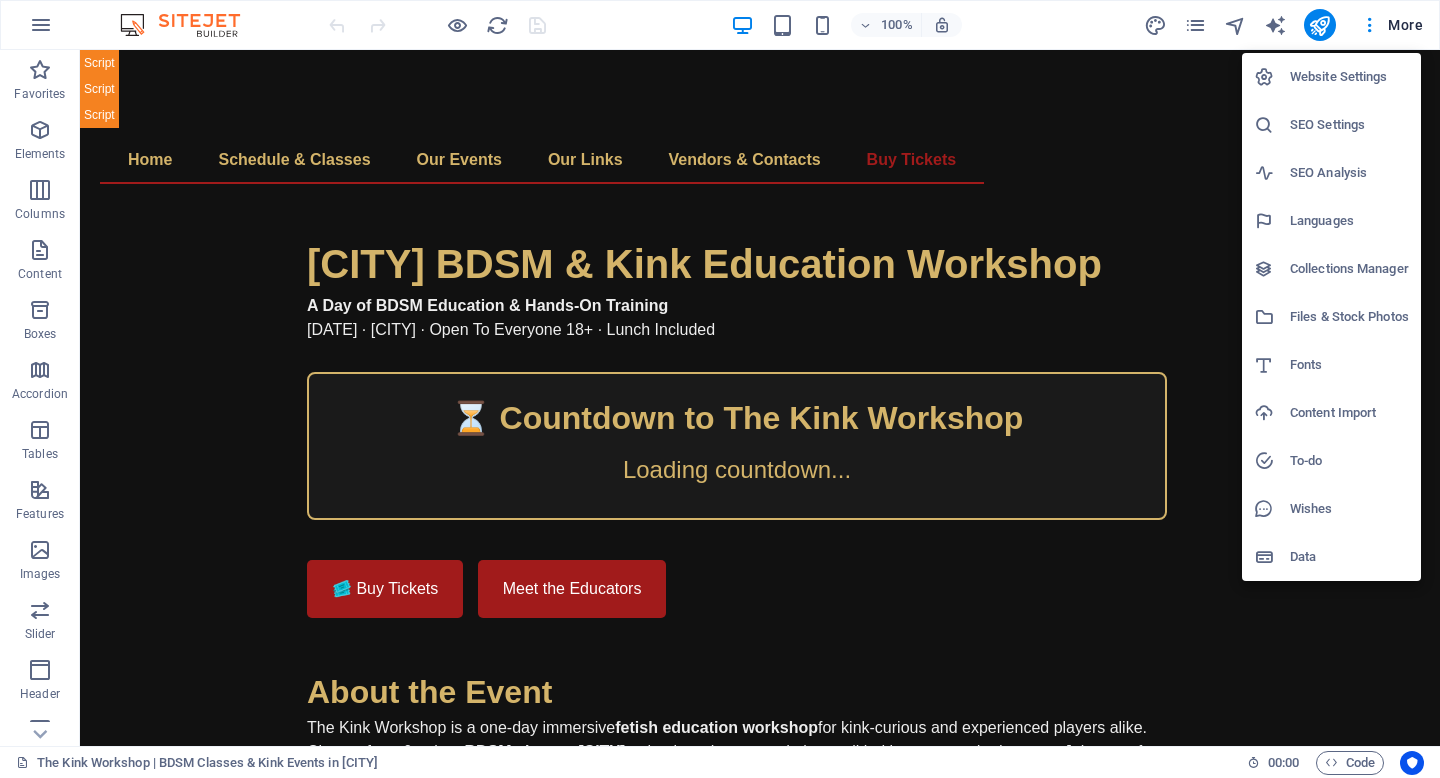 click on "Content Import" at bounding box center [1349, 413] 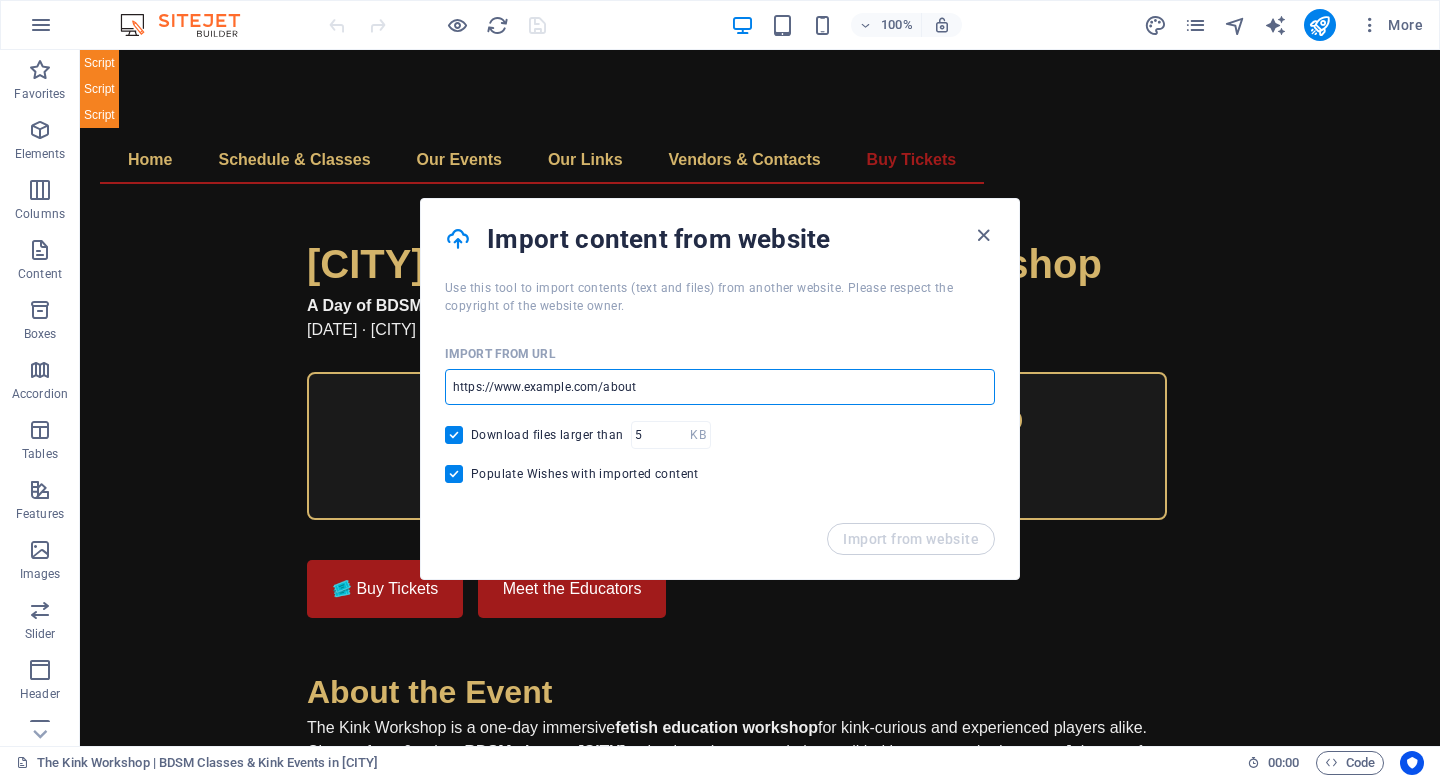 click at bounding box center (720, 387) 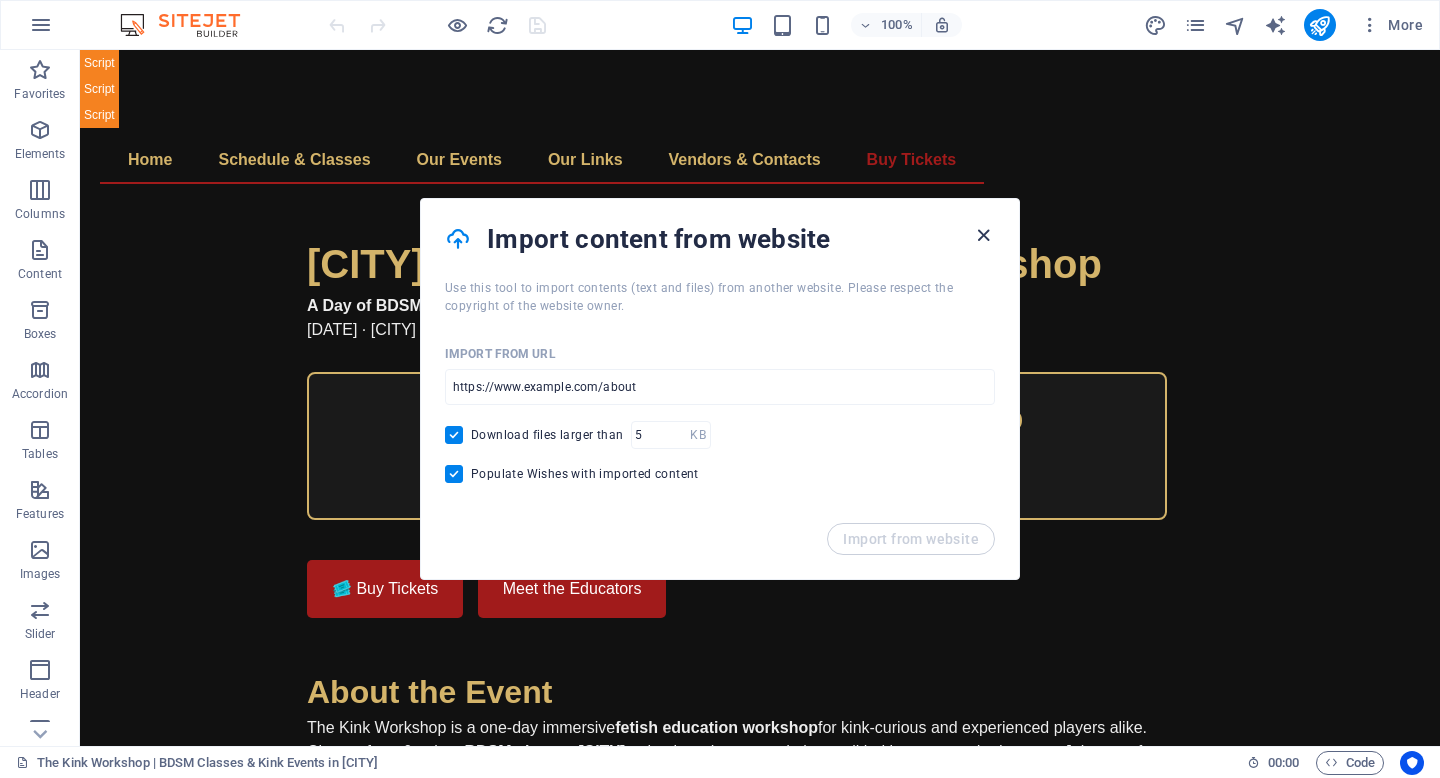 click at bounding box center (983, 235) 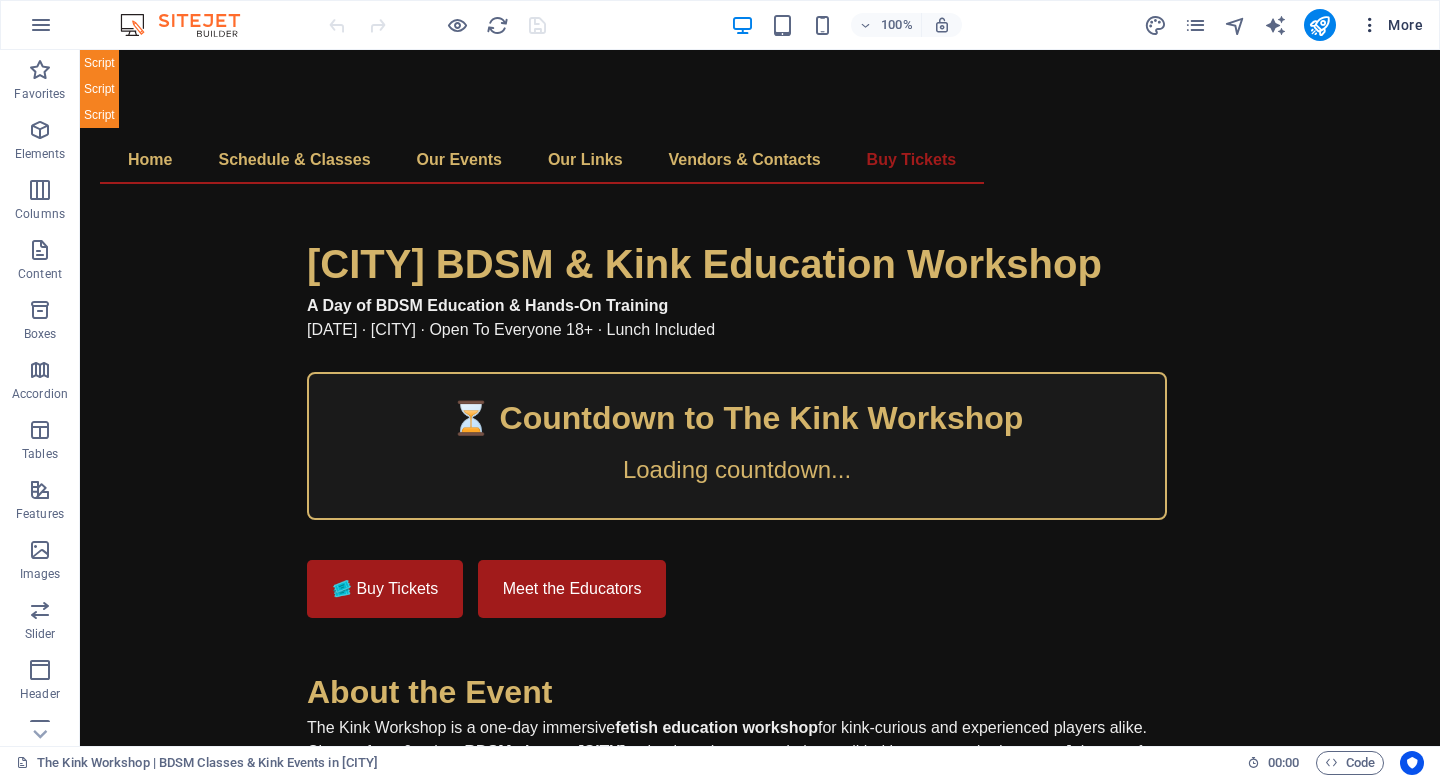 click at bounding box center [1370, 25] 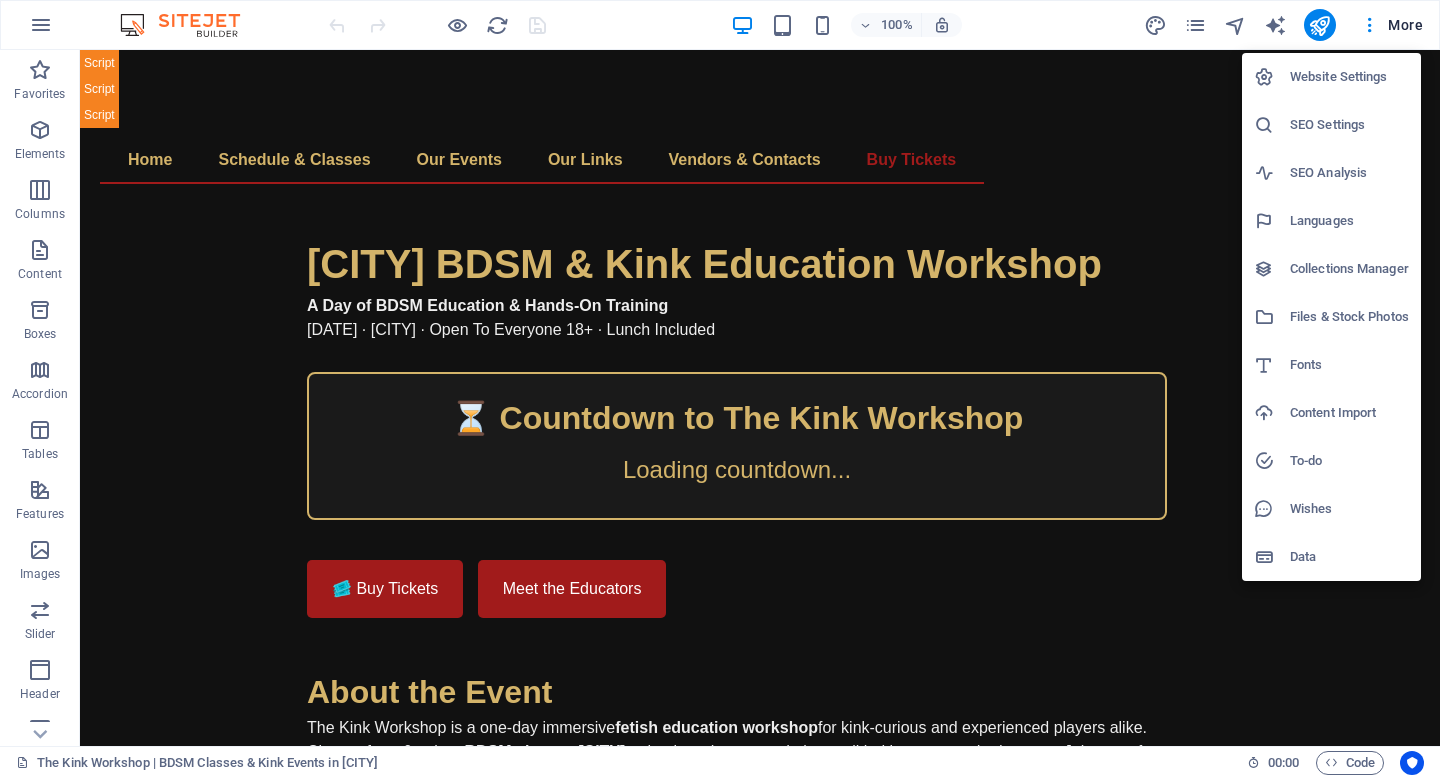 click on "Collections Manager" at bounding box center (1349, 269) 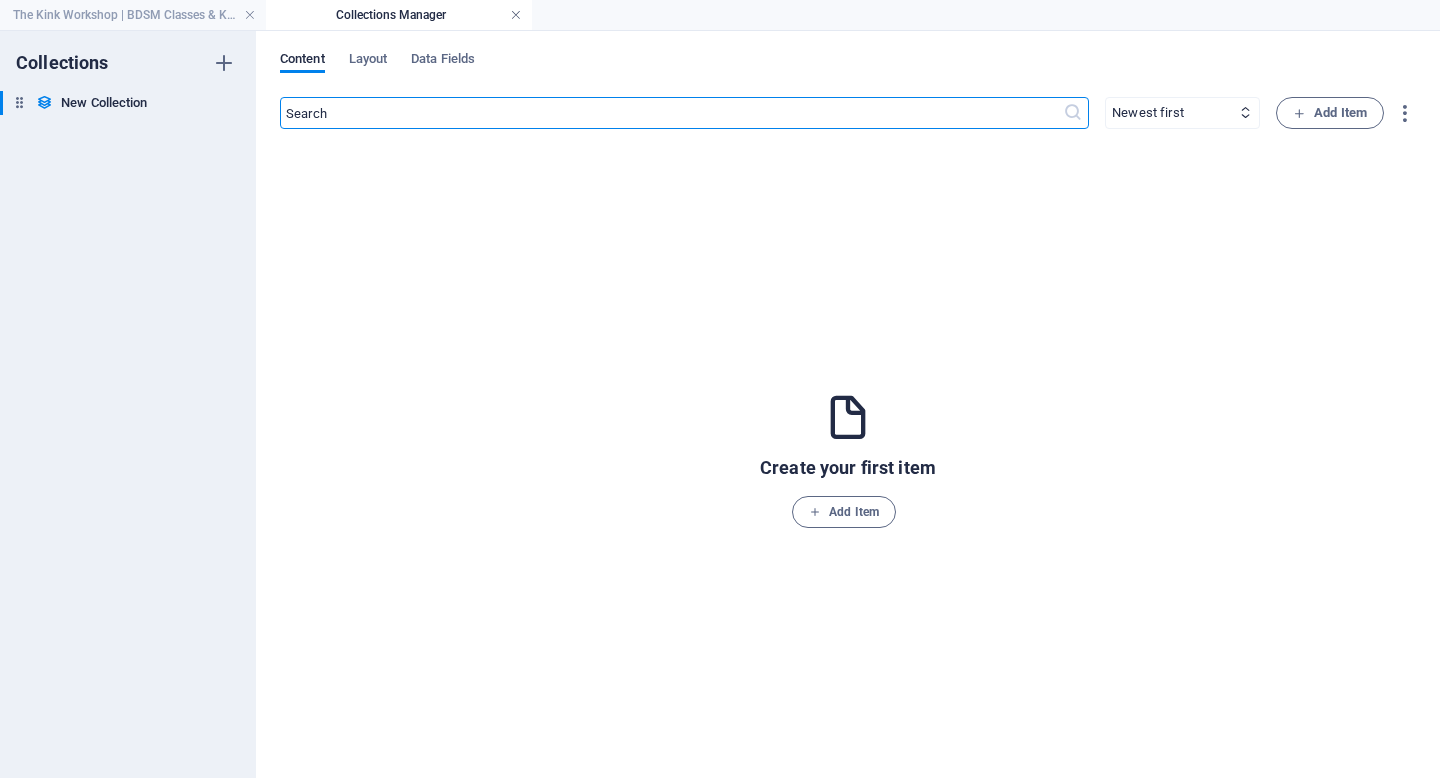 click at bounding box center (516, 15) 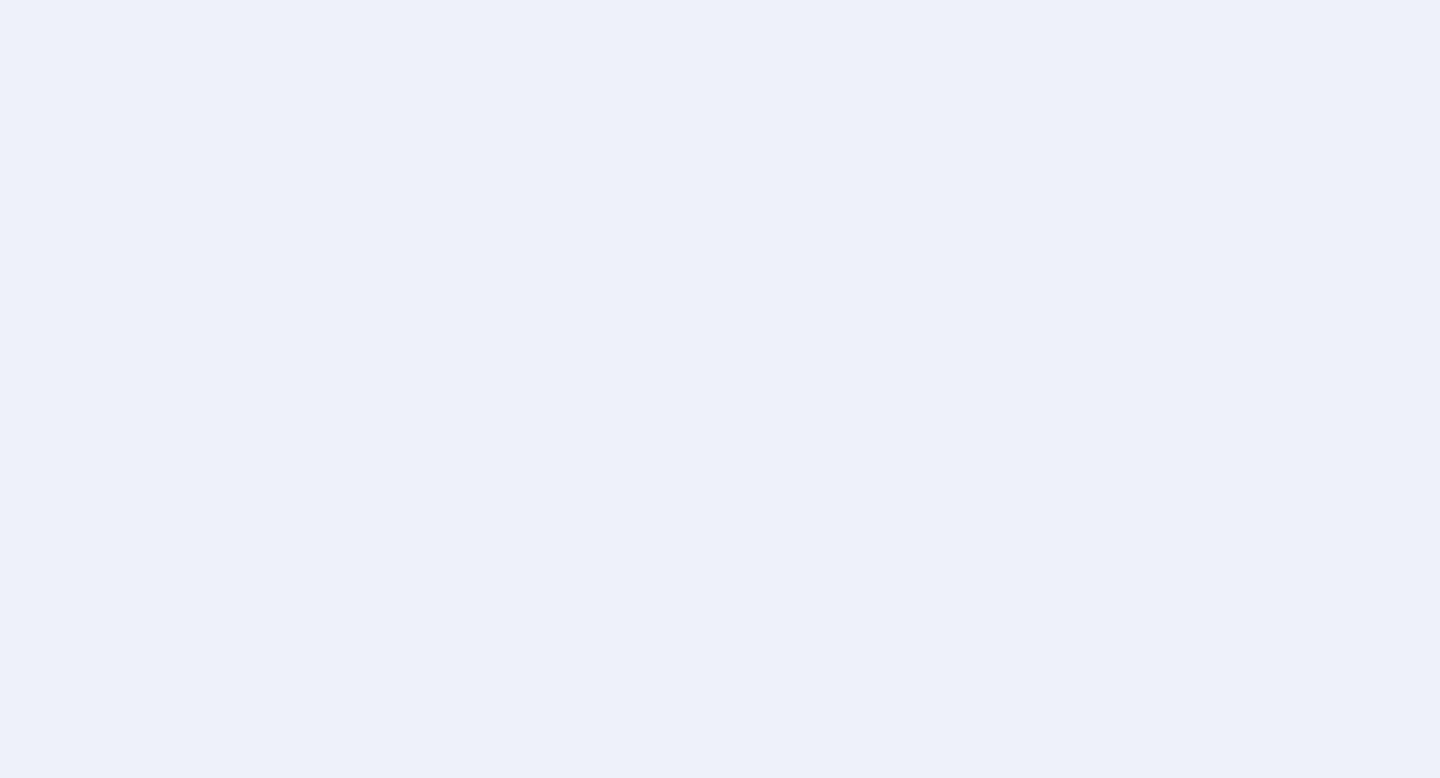 scroll, scrollTop: 0, scrollLeft: 0, axis: both 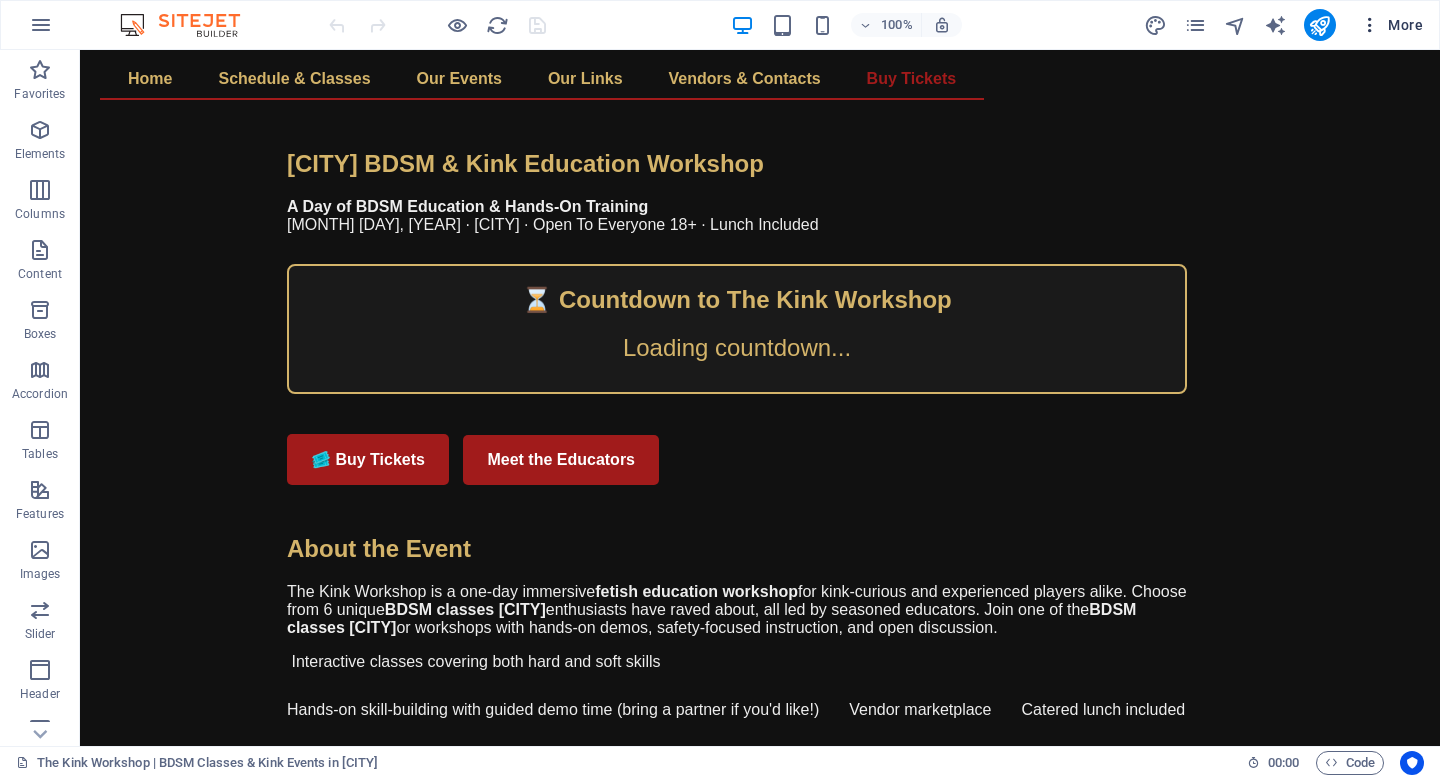 click at bounding box center [1370, 25] 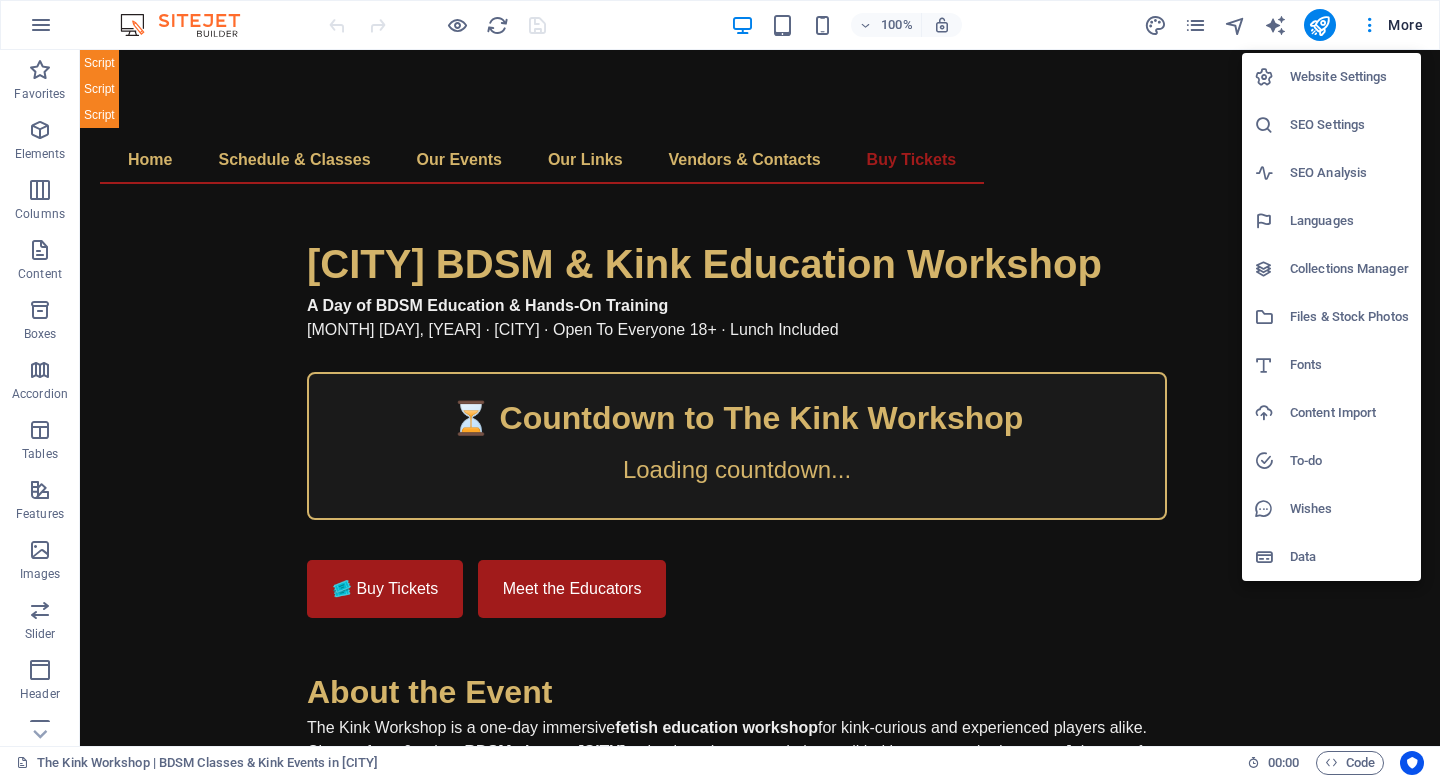 click on "Website Settings" at bounding box center (1349, 77) 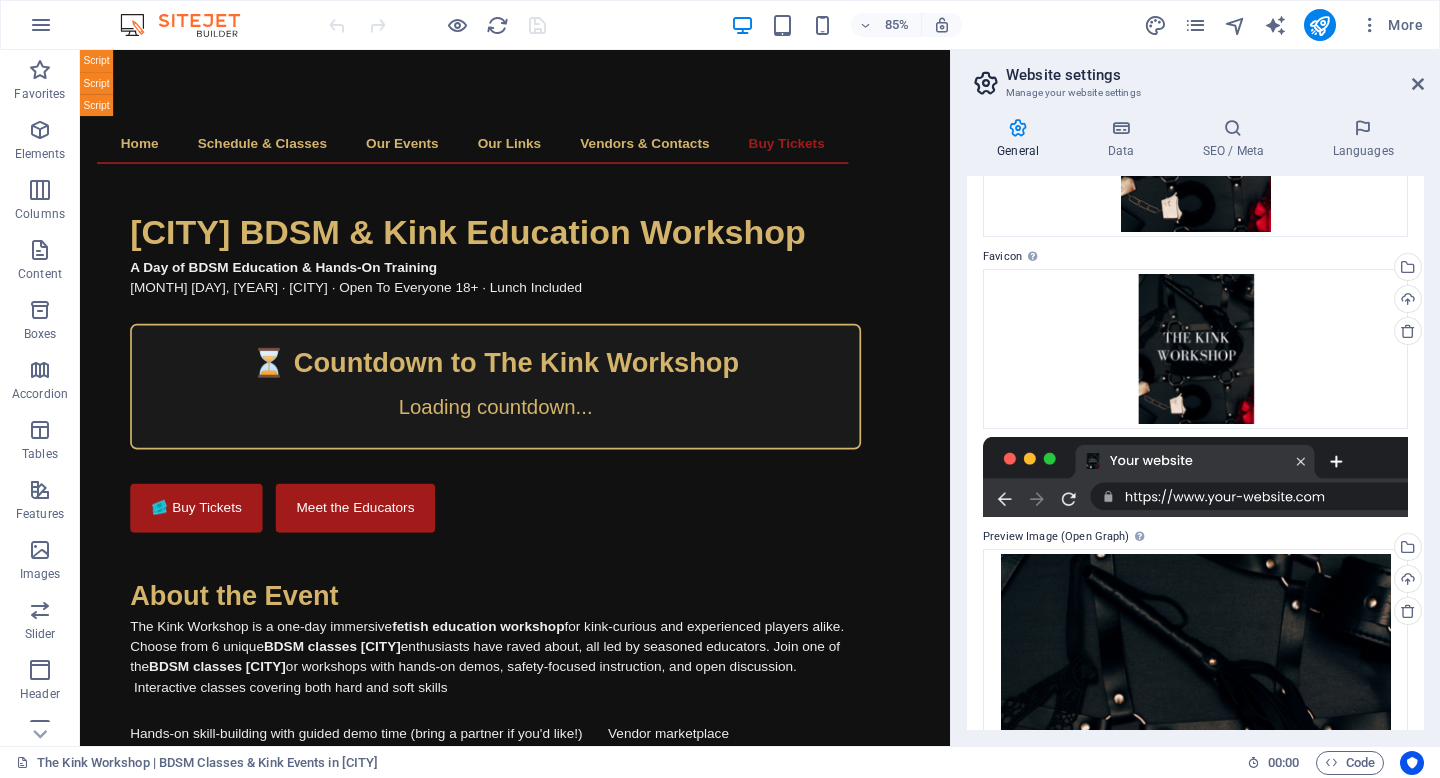 scroll, scrollTop: 0, scrollLeft: 0, axis: both 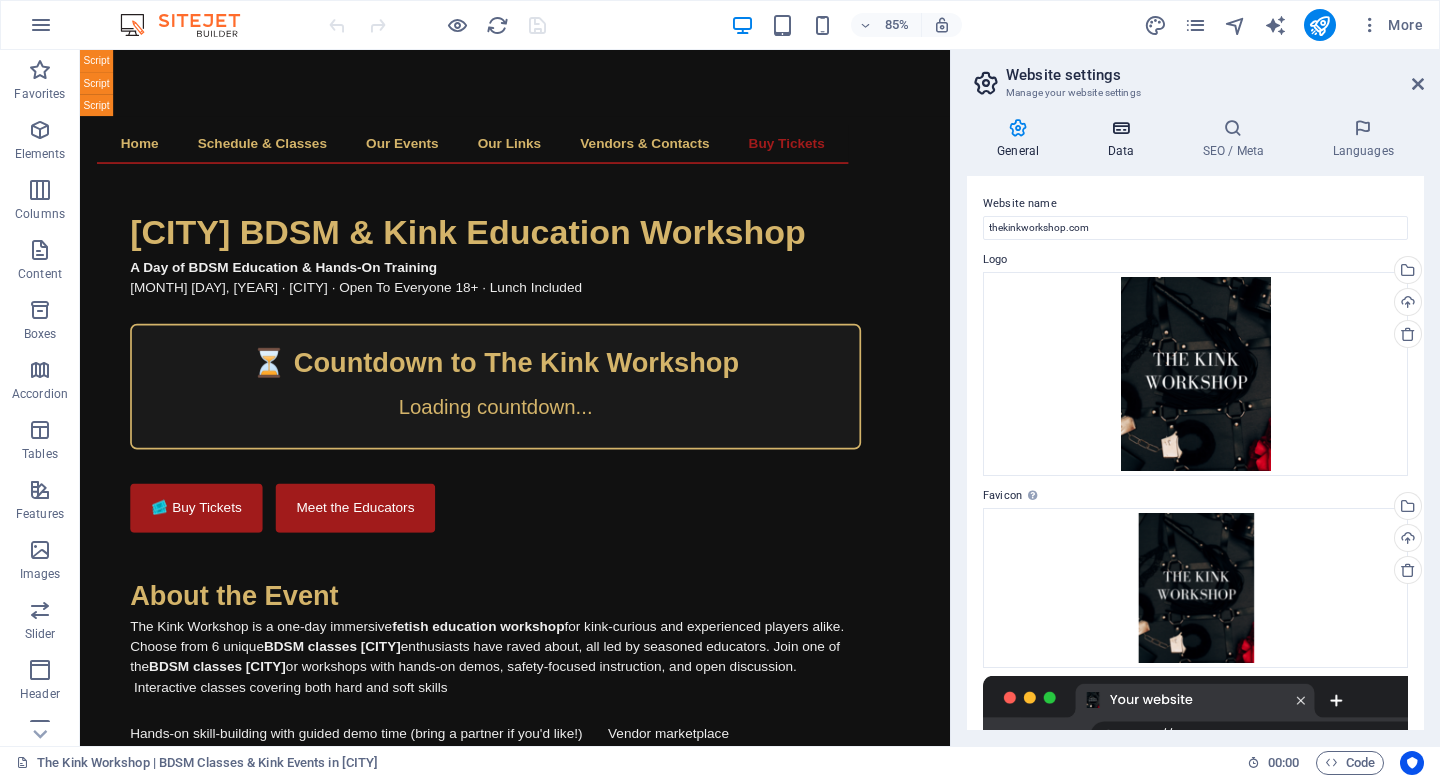 click on "Data" at bounding box center [1124, 139] 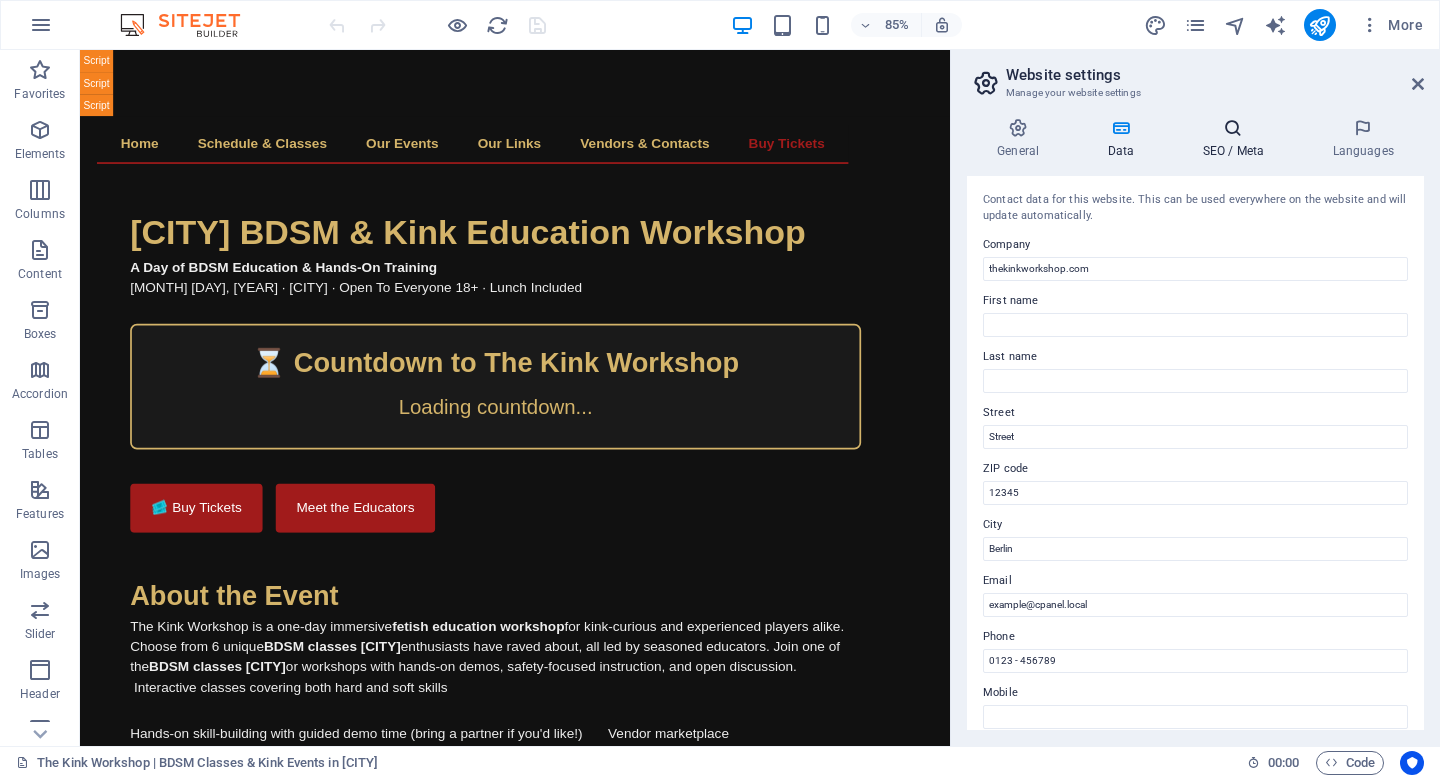 click on "SEO / Meta" at bounding box center (1237, 139) 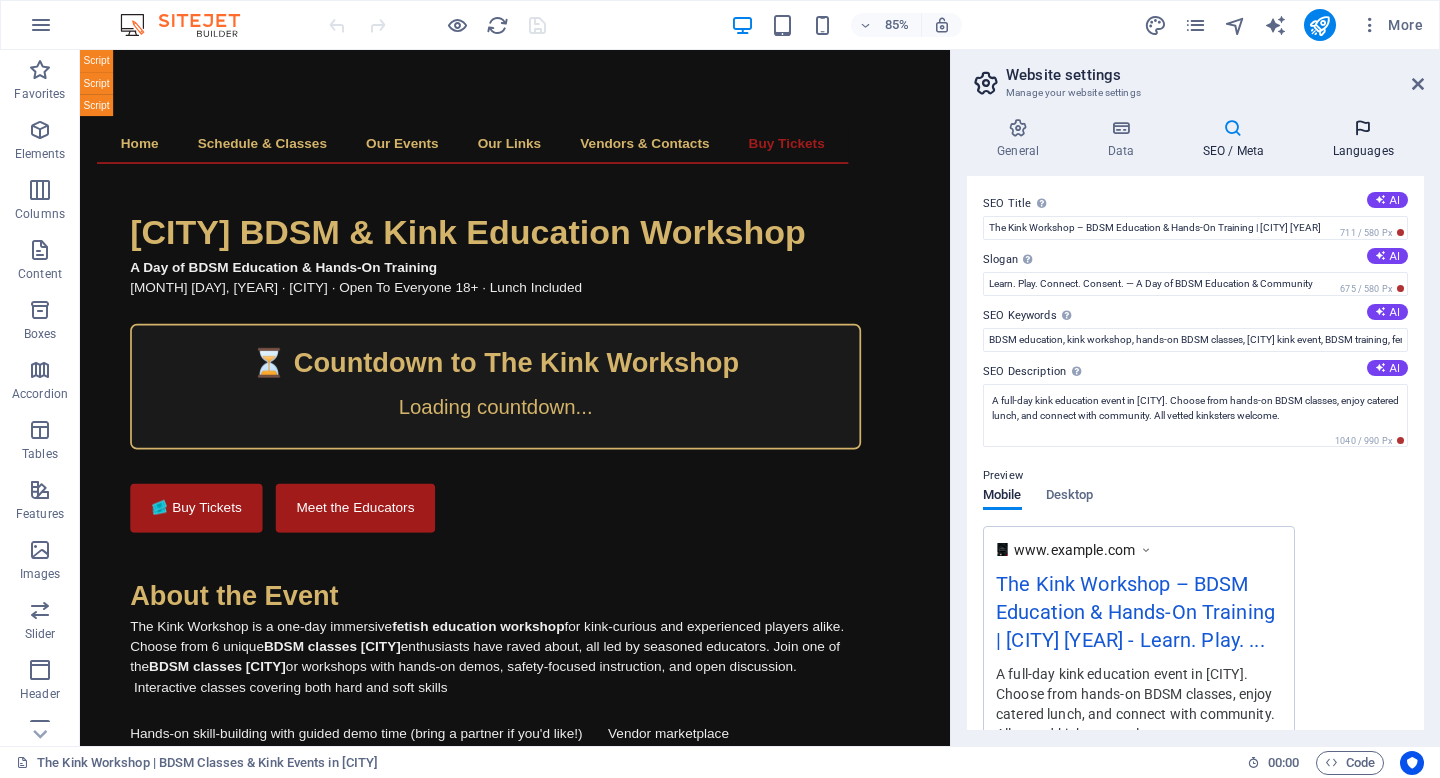 click on "Languages" at bounding box center (1363, 139) 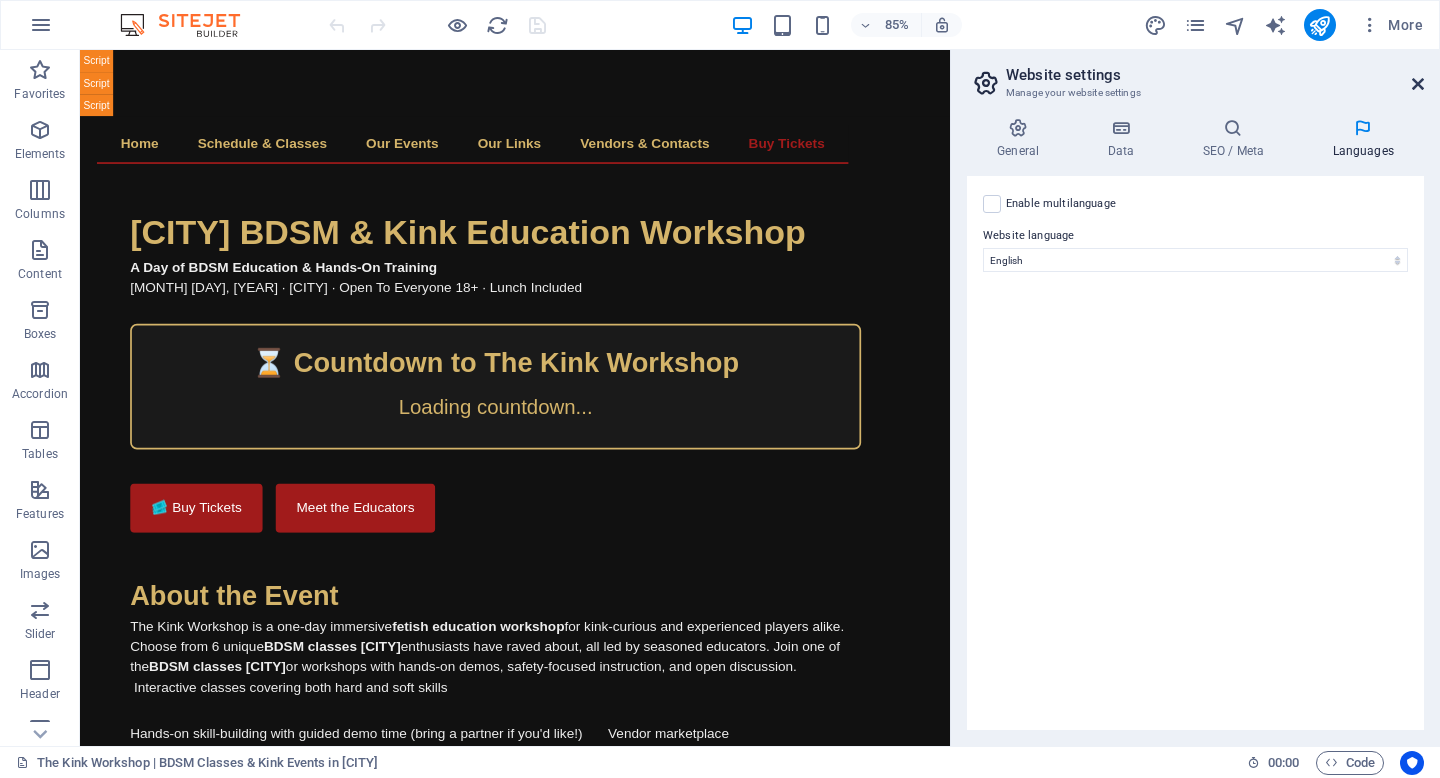 click at bounding box center (1418, 84) 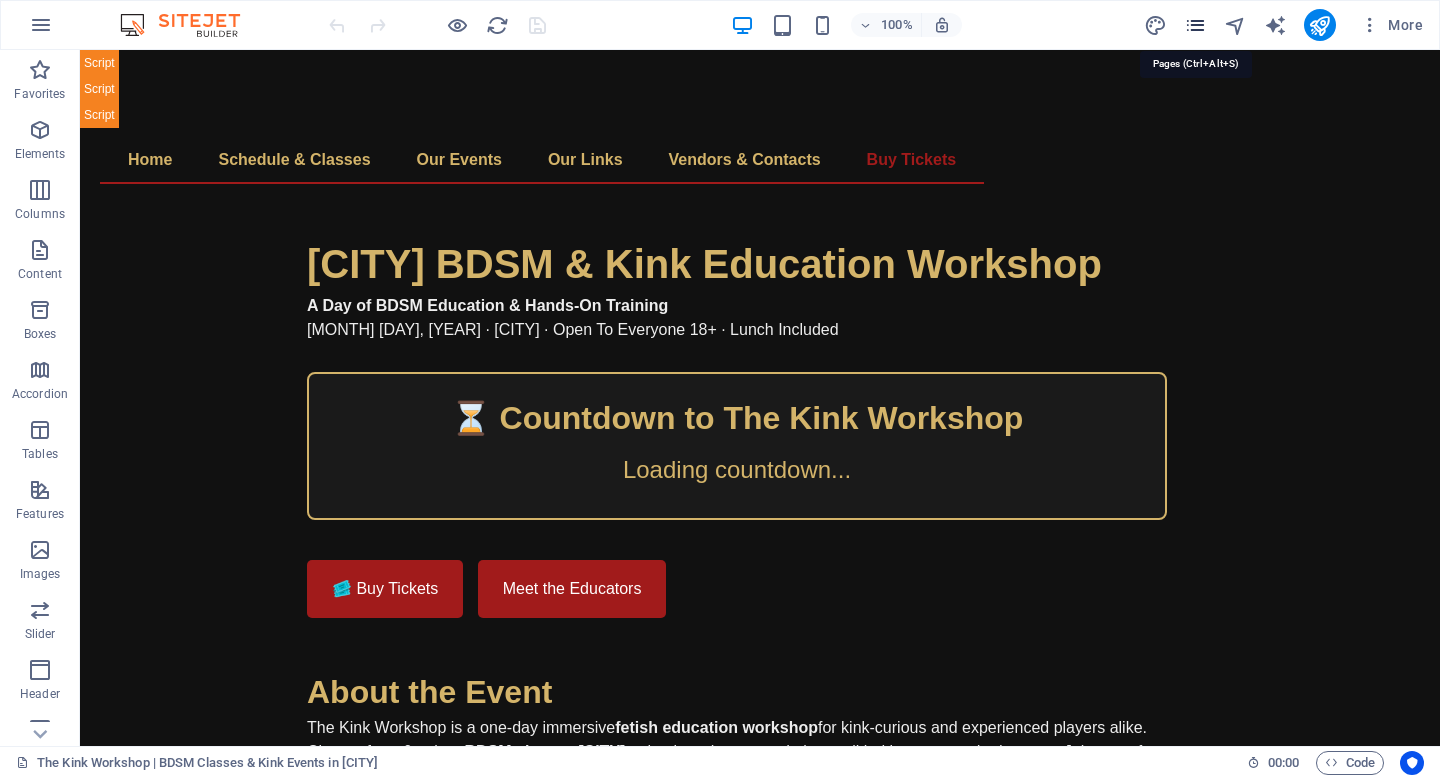click at bounding box center (1195, 25) 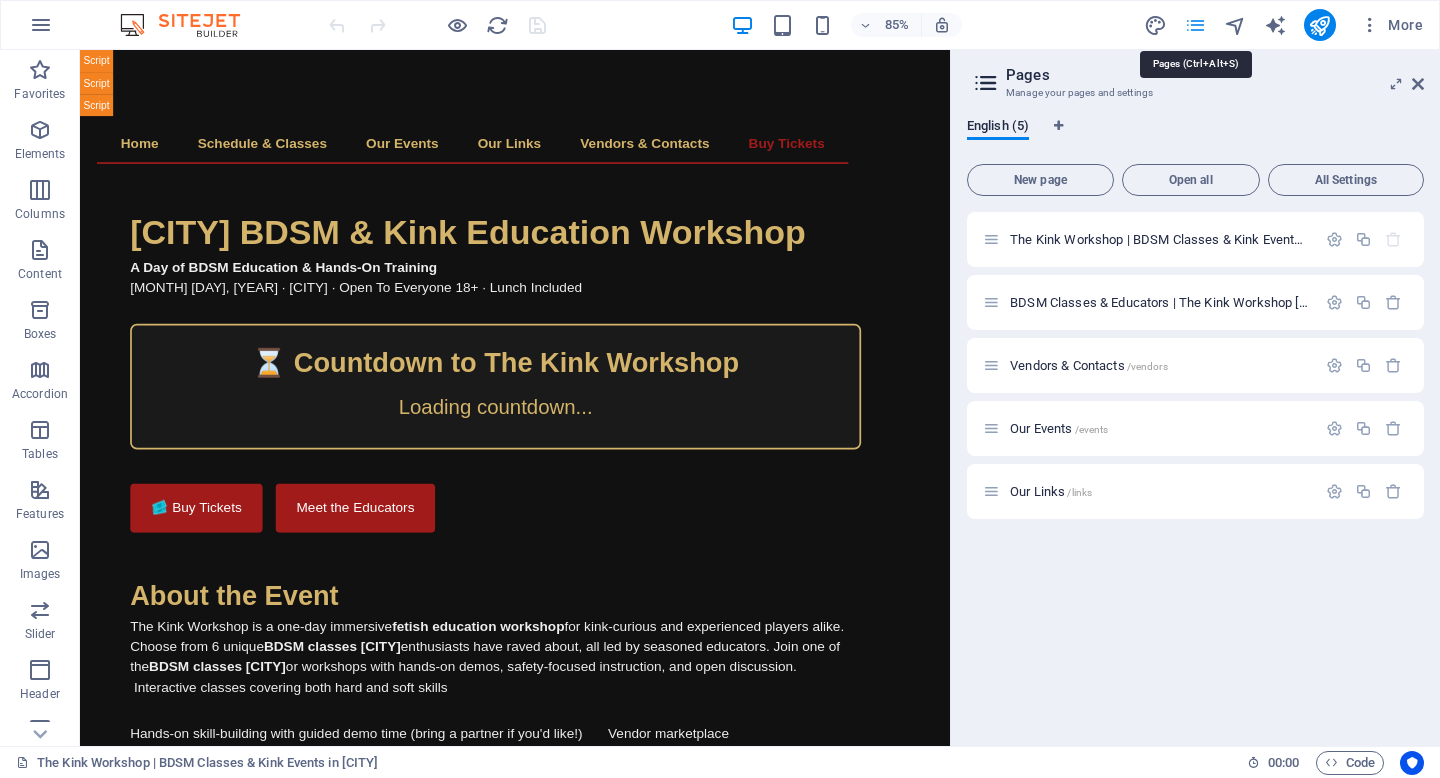 click at bounding box center (1195, 25) 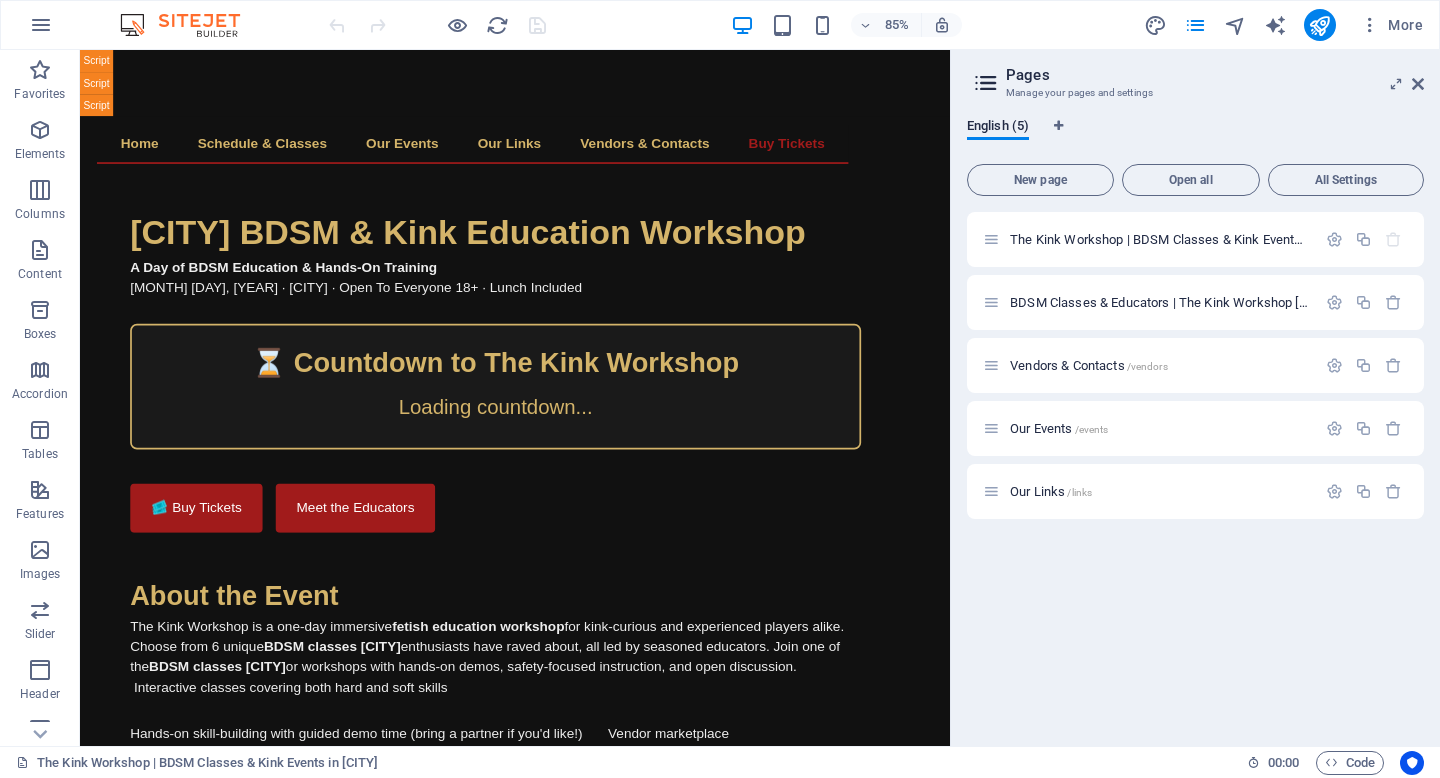 click on "Pages Manage your pages and settings English (5) New page Open all All Settings The Kink Workshop | BDSM Classes & Kink Events in [CITY] / BDSM Classes & Educators | The Kink Workshop [CITY] /schedule Vendors & Contacts /vendors Our Events  /events Our Links /links" at bounding box center (1195, 398) 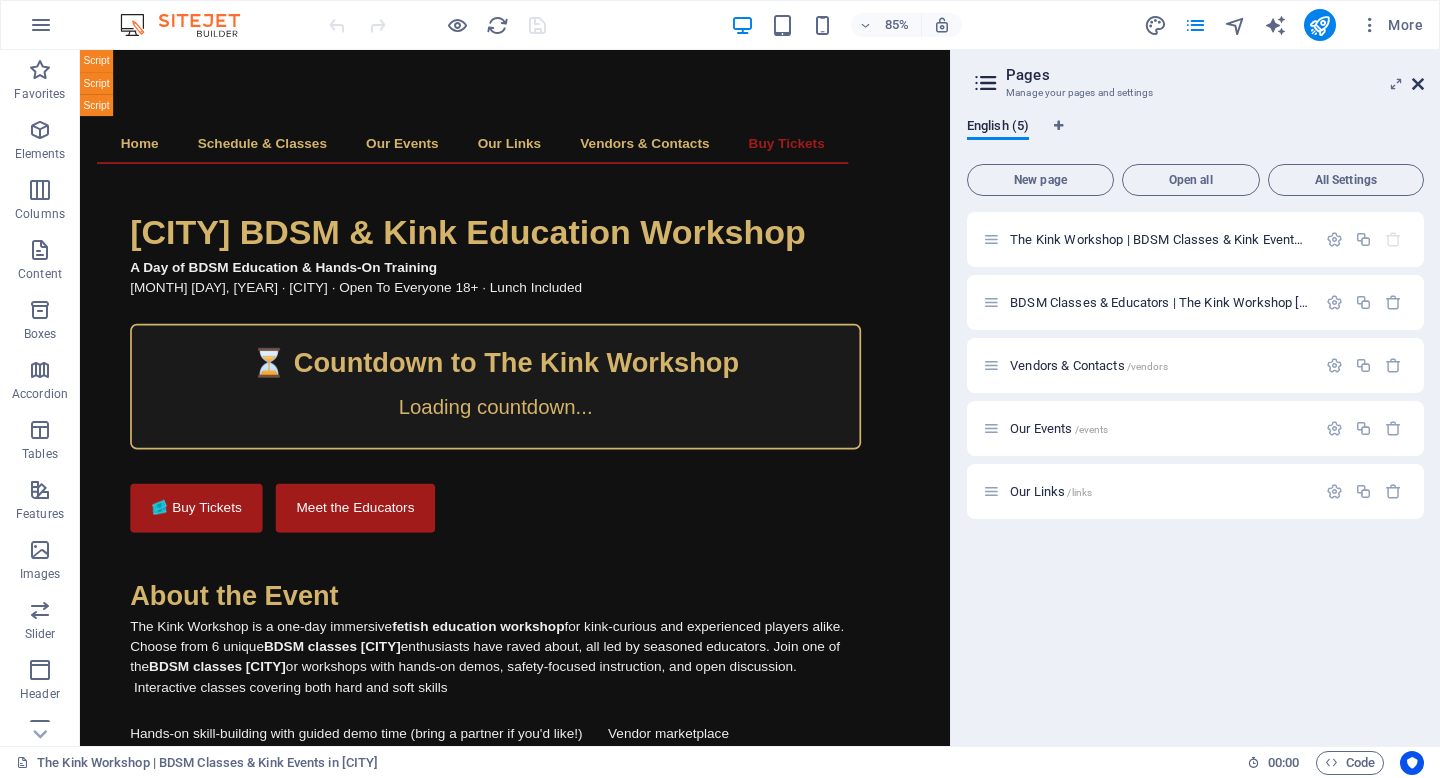 click at bounding box center (1418, 84) 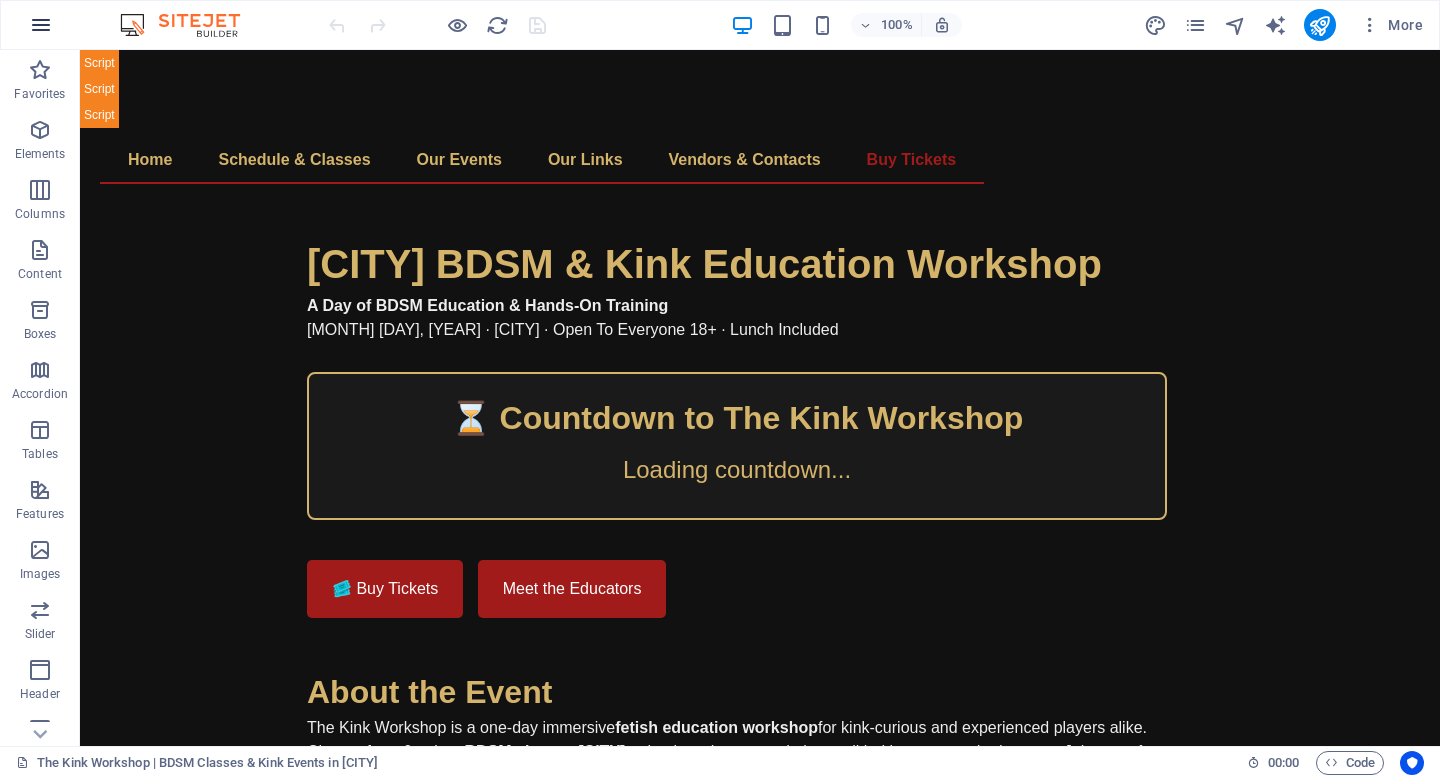 click at bounding box center (41, 25) 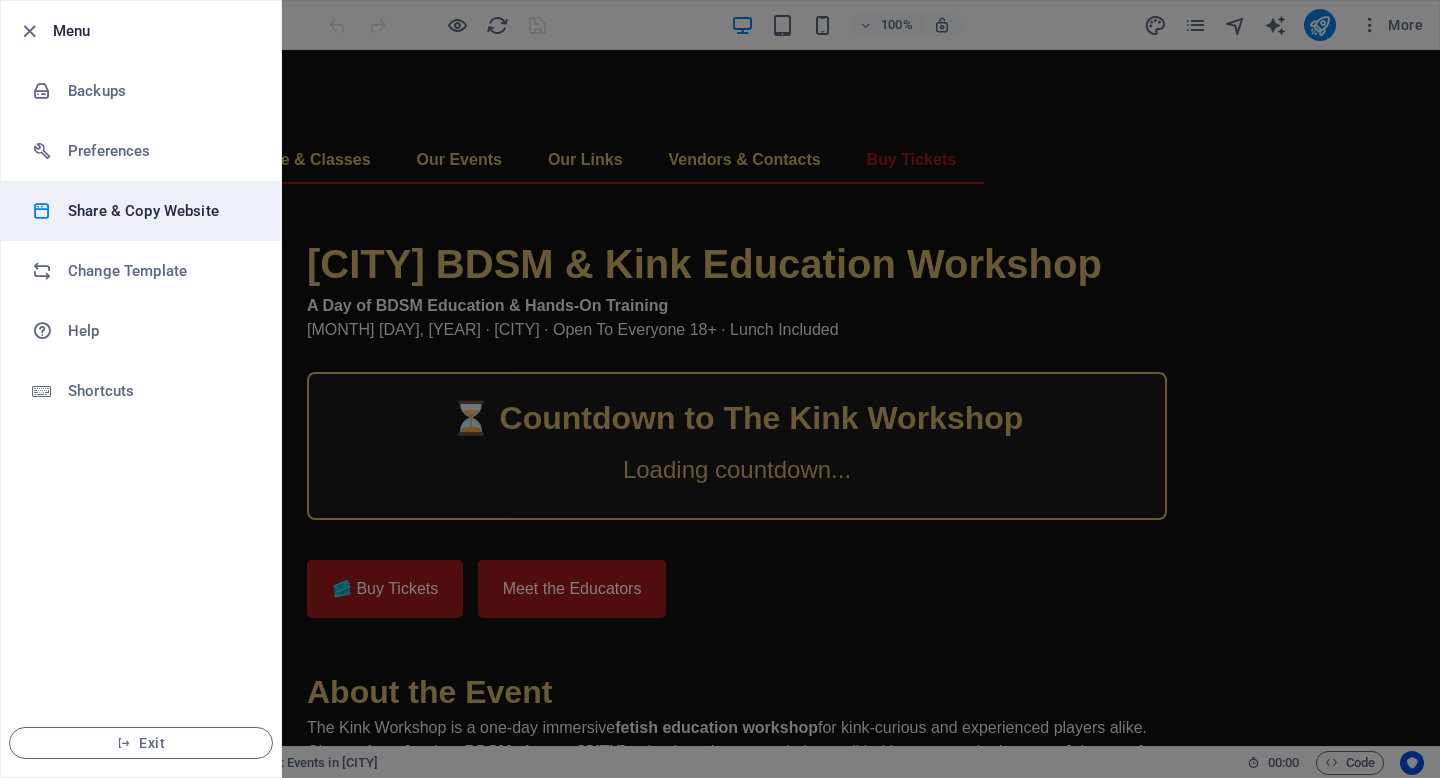 click on "Share & Copy Website" at bounding box center (160, 211) 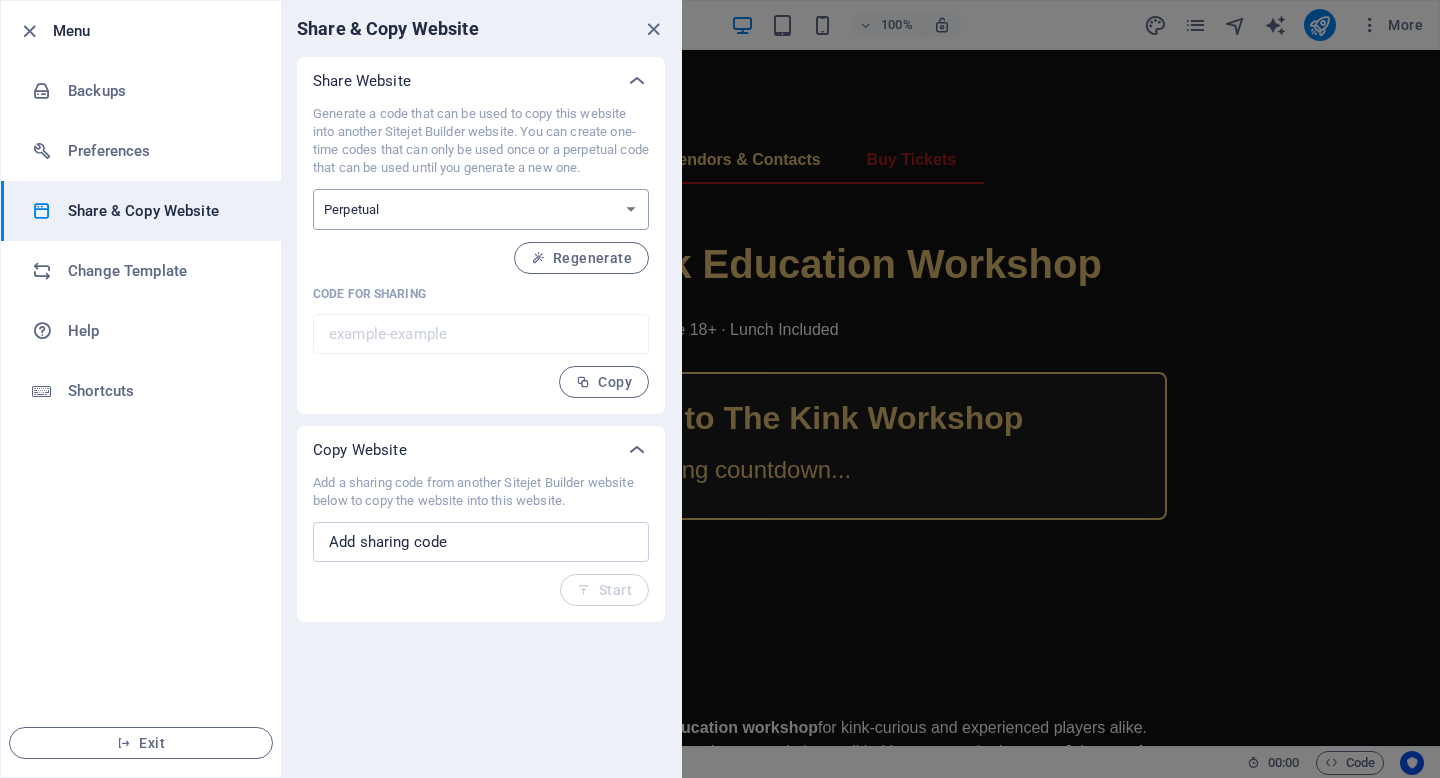 click on "One-time Perpetual" at bounding box center (481, 209) 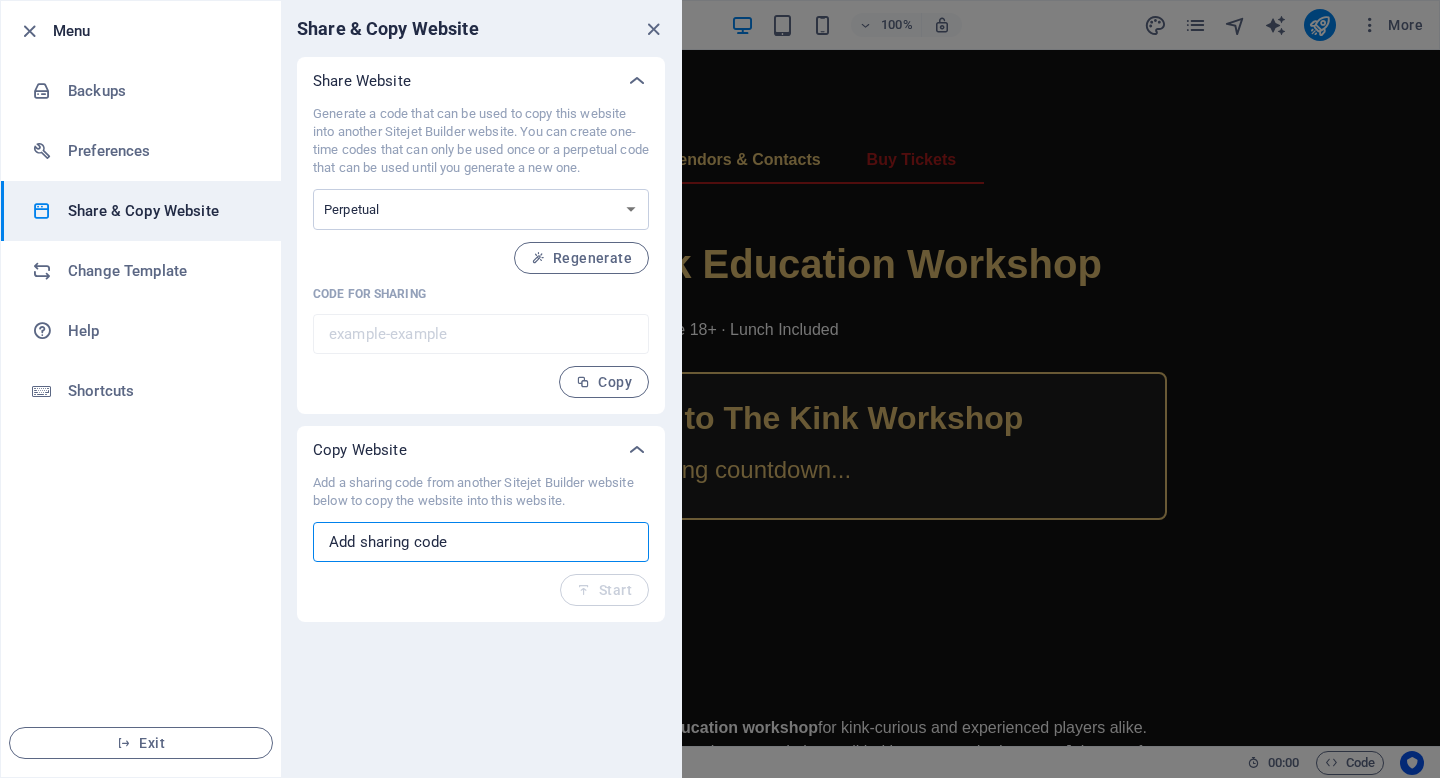click at bounding box center (481, 542) 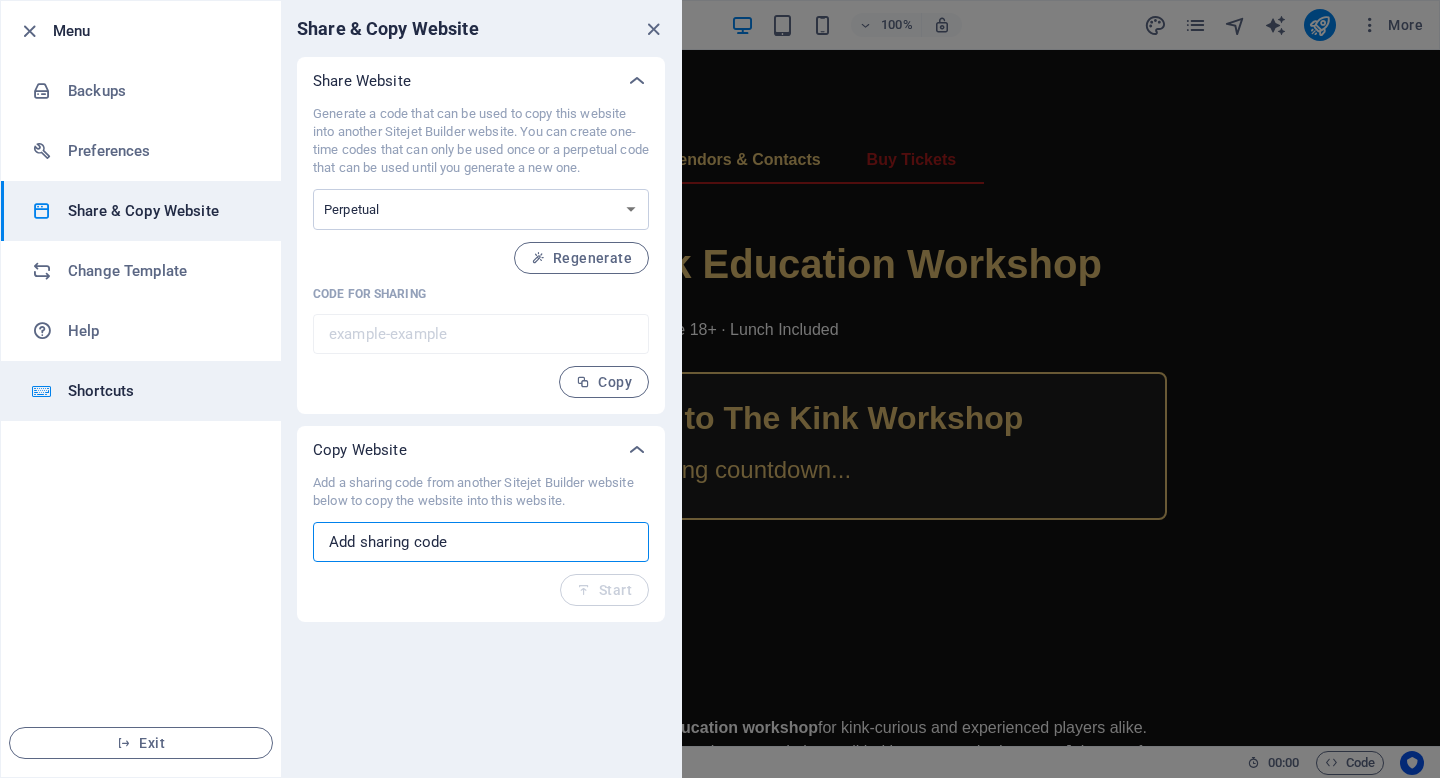 click on "Shortcuts" at bounding box center [160, 391] 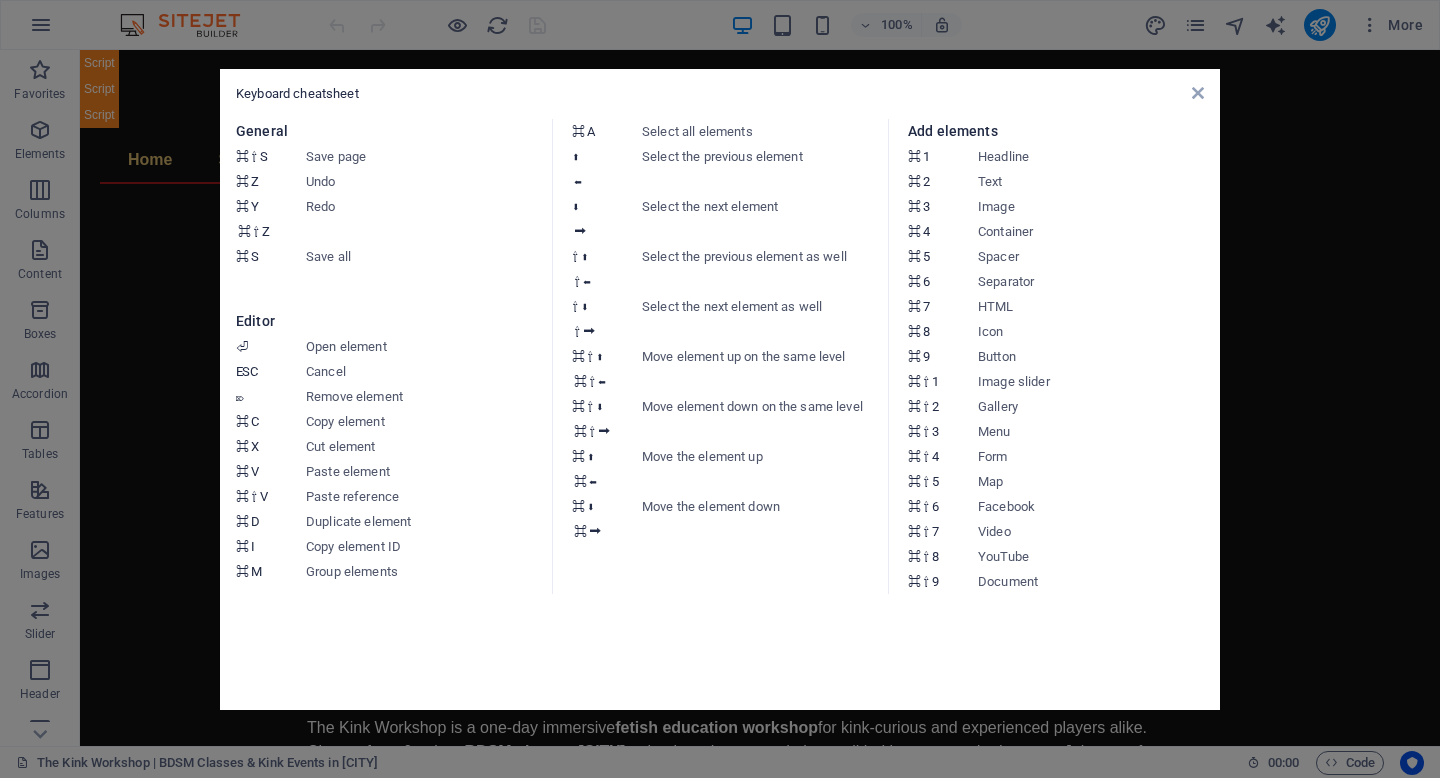 click on "Keyboard cheatsheet General ⌘ ⇧ S Save page ⌘ Z Undo ⌘ Y ⌘ ⇧ Z Redo ⌘ S Save all Editor ⏎ Open element ESC Cancel ⌦ Remove element ⌘ C Copy element ⌘ X Cut element ⌘ V Paste element ⌘ ⇧ V Paste reference ⌘ D Duplicate element ⌘ I Copy element ID ⌘ M Group elements ⌘ A Select all elements ⬆ ⬅ Select the previous element ⬇ ⮕ Select the next element ⇧ ⬆ ⇧ ⬅ Select the previous element as well ⇧ ⬇ ⇧ ⮕ Select the next element as well ⌘ ⇧ ⬆ ⌘ ⇧ ⬅ Move element up on the same level ⌘ ⇧ ⬇ ⌘ ⇧ ⮕ Move element down on the same level ⌘ ⬆ ⌘ ⬅ Move the element up ⌘ ⬇ ⌘ ⮕ Move the element down Add elements ⌘ 1 Headline ⌘ 2 Text ⌘ 3 Image ⌘ 4 Container ⌘ 5 Spacer ⌘ 6 Separator ⌘ 7 HTML ⌘ 8 Icon ⌘ 9 Button ⌘ ⇧ 1 Image slider ⌘ ⇧ 2 Gallery ⌘ ⇧ 3 Menu ⌘ ⇧ 4 Form ⌘ ⇧ 5 Map ⌘ ⇧ 6 Facebook ⌘ ⇧ 7 Video ⌘ ⇧ 8 YouTube ⌘ ⇧ 9 Document" at bounding box center [720, 389] 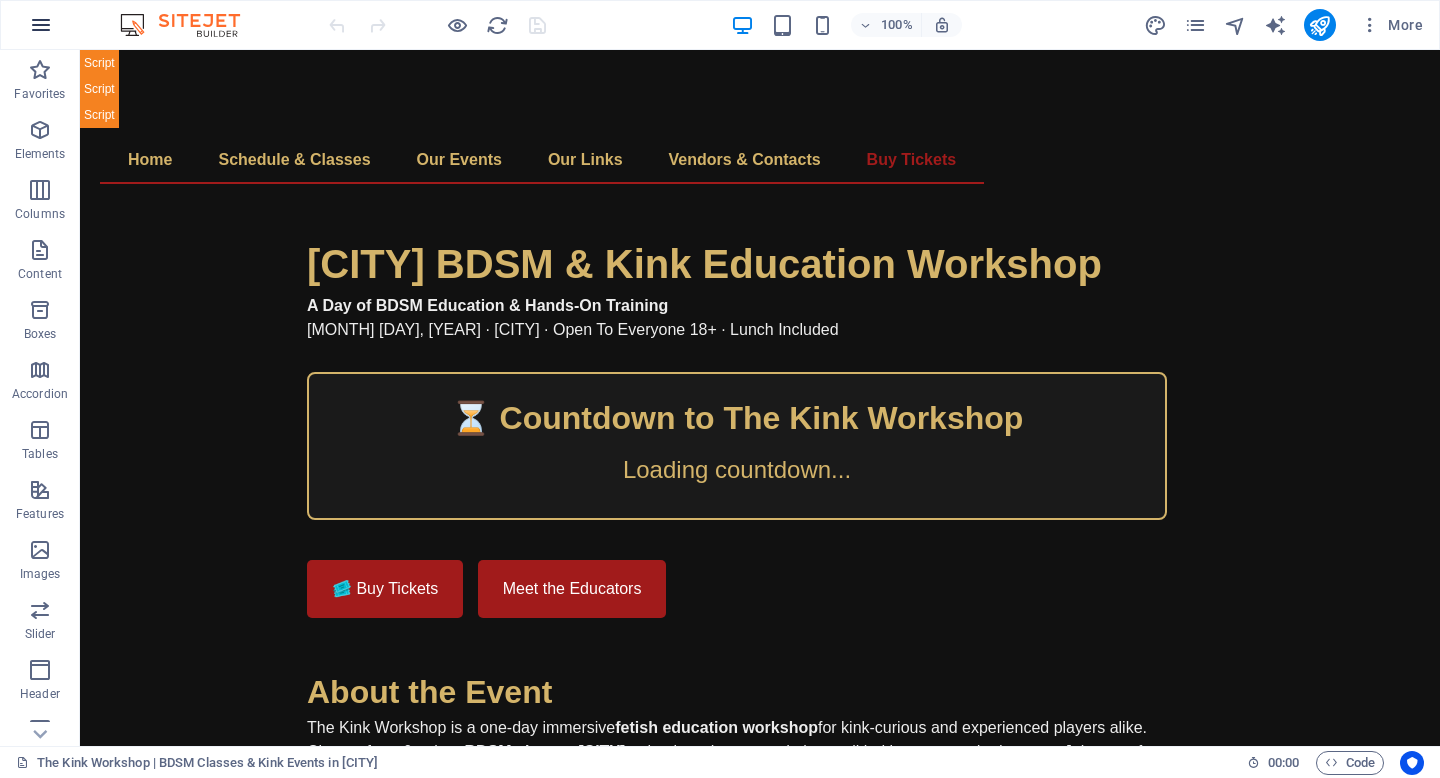 click at bounding box center [41, 25] 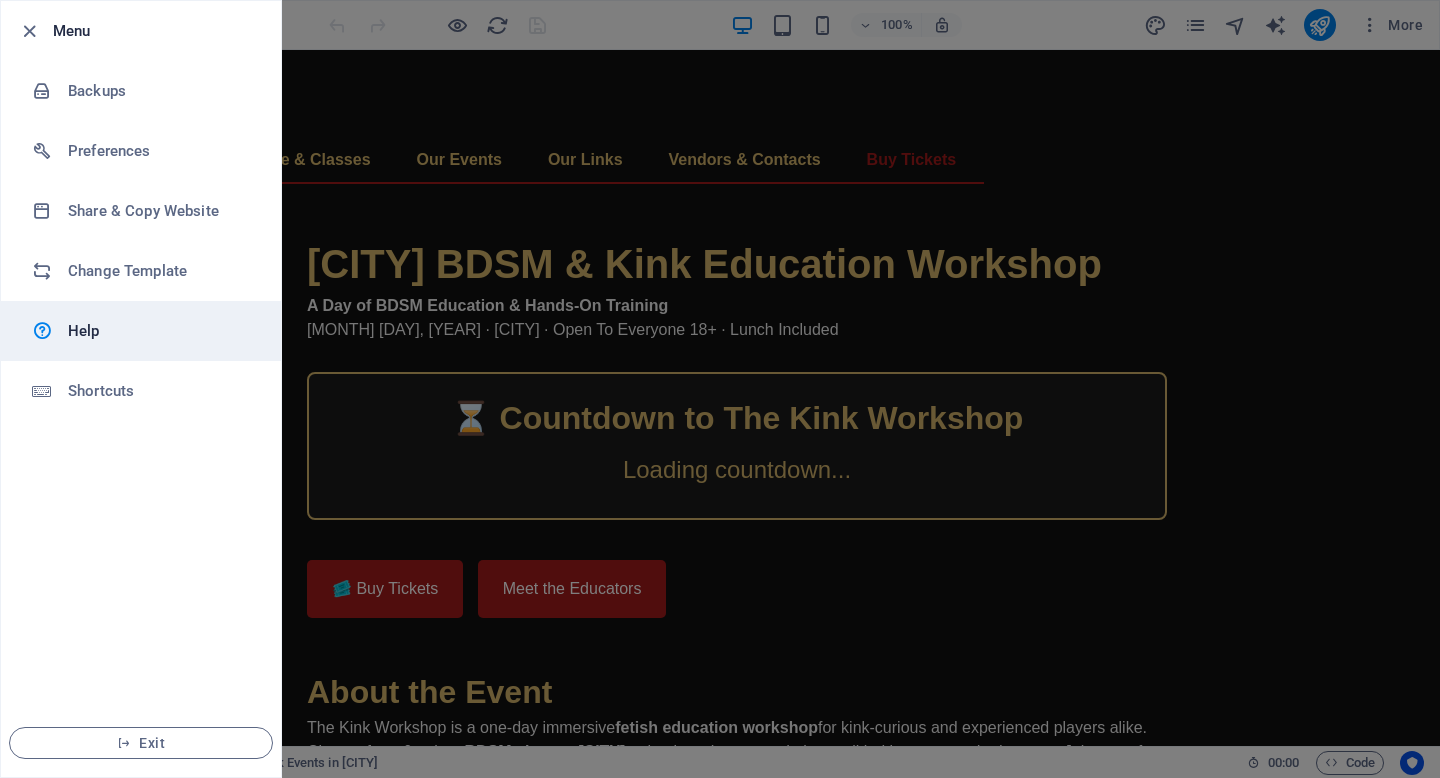 click on "Help" at bounding box center (141, 331) 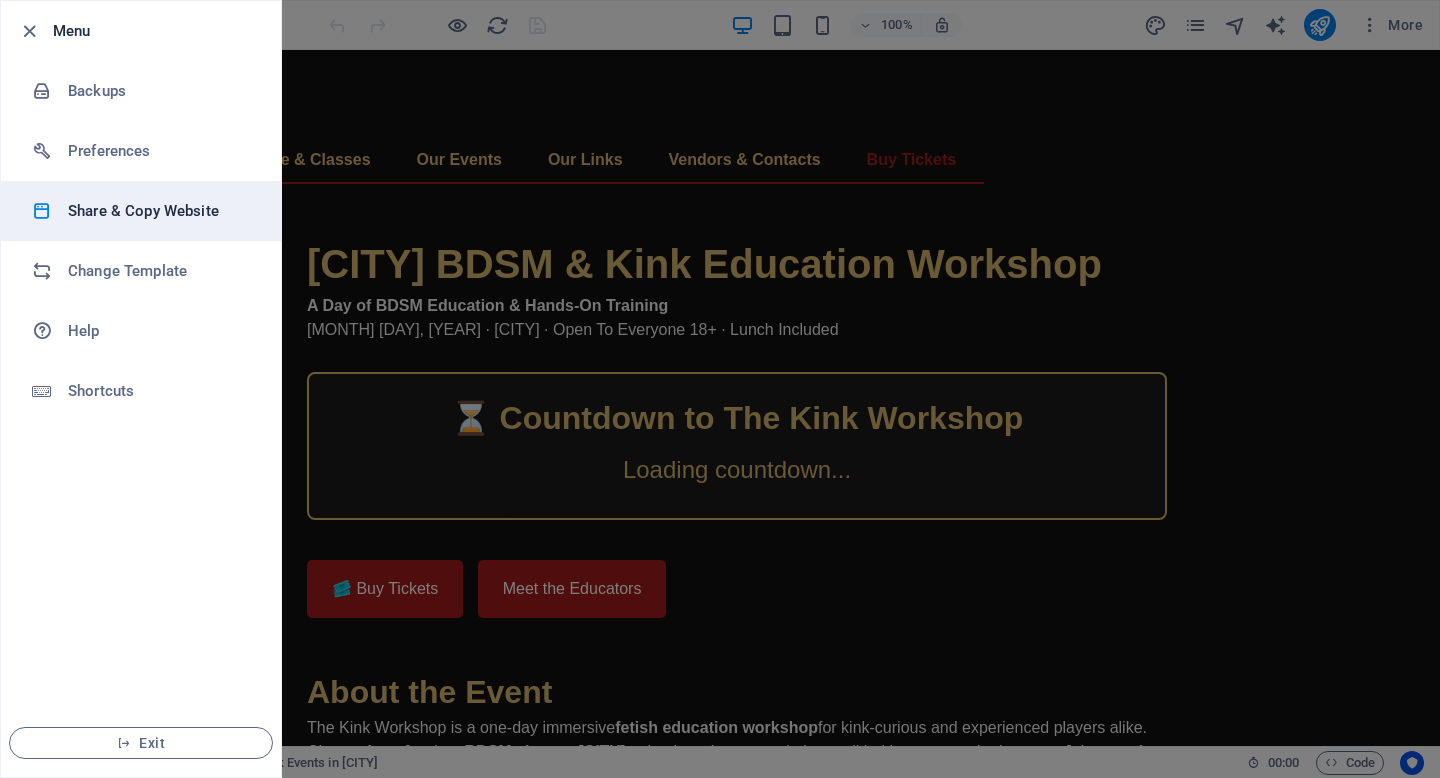 click on "Share & Copy Website" at bounding box center (160, 211) 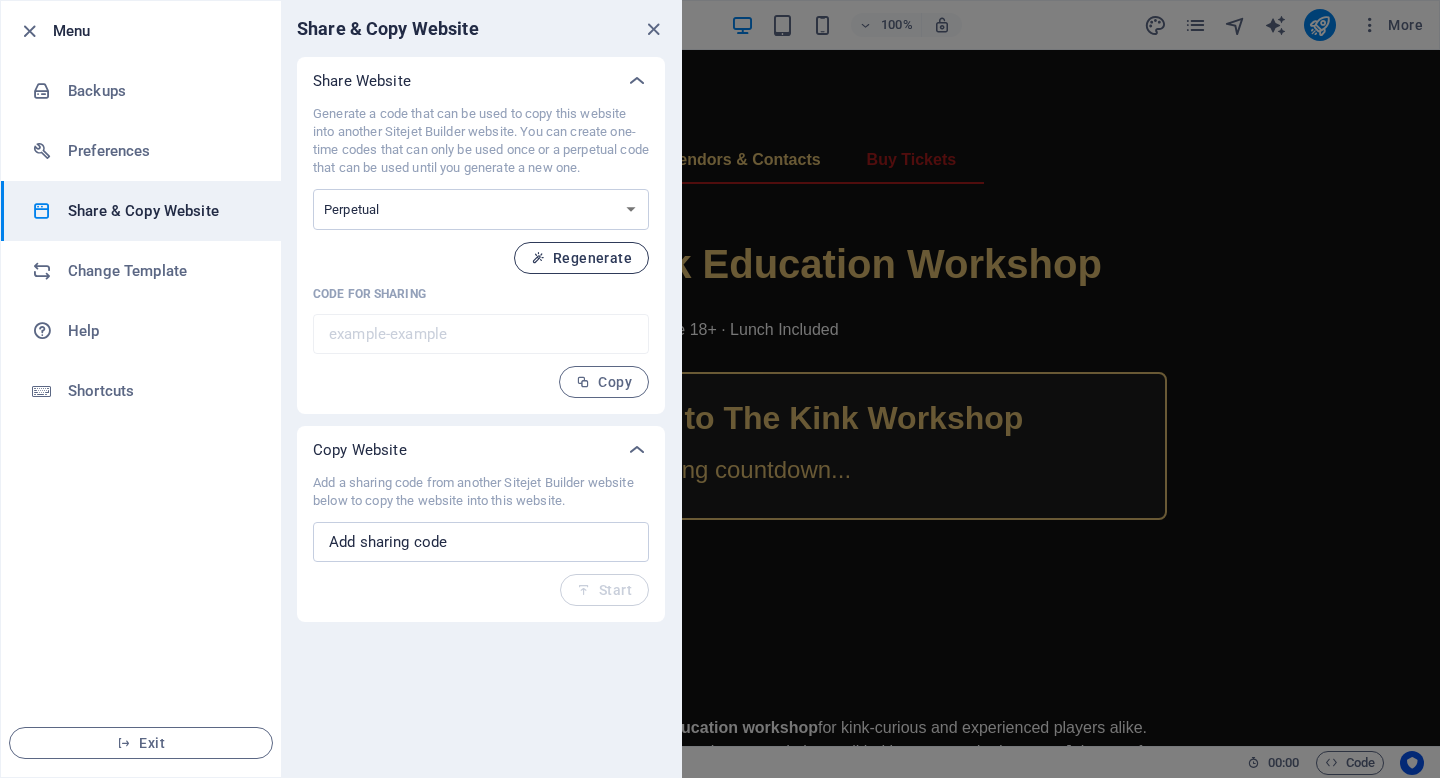 click on "Regenerate" at bounding box center (581, 258) 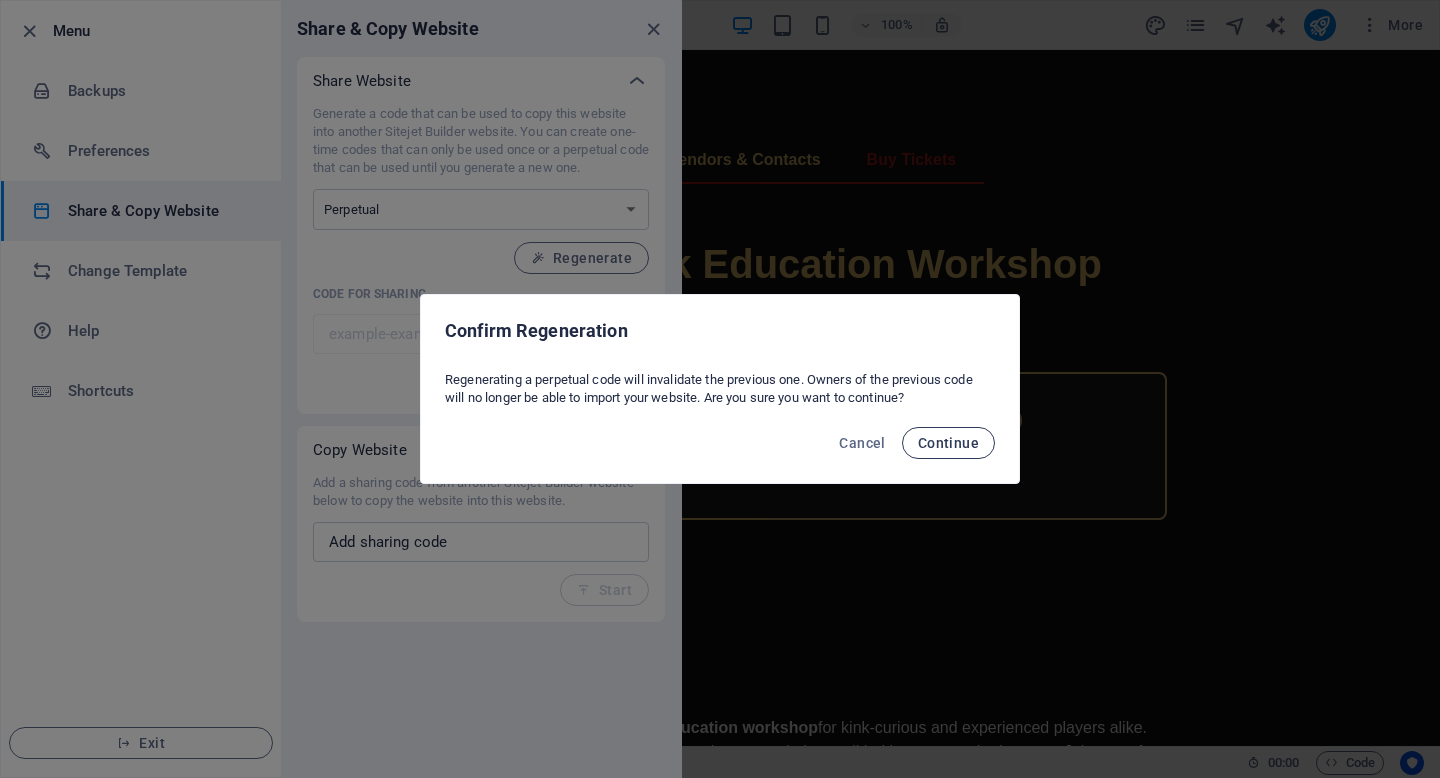 click on "Continue" at bounding box center [948, 443] 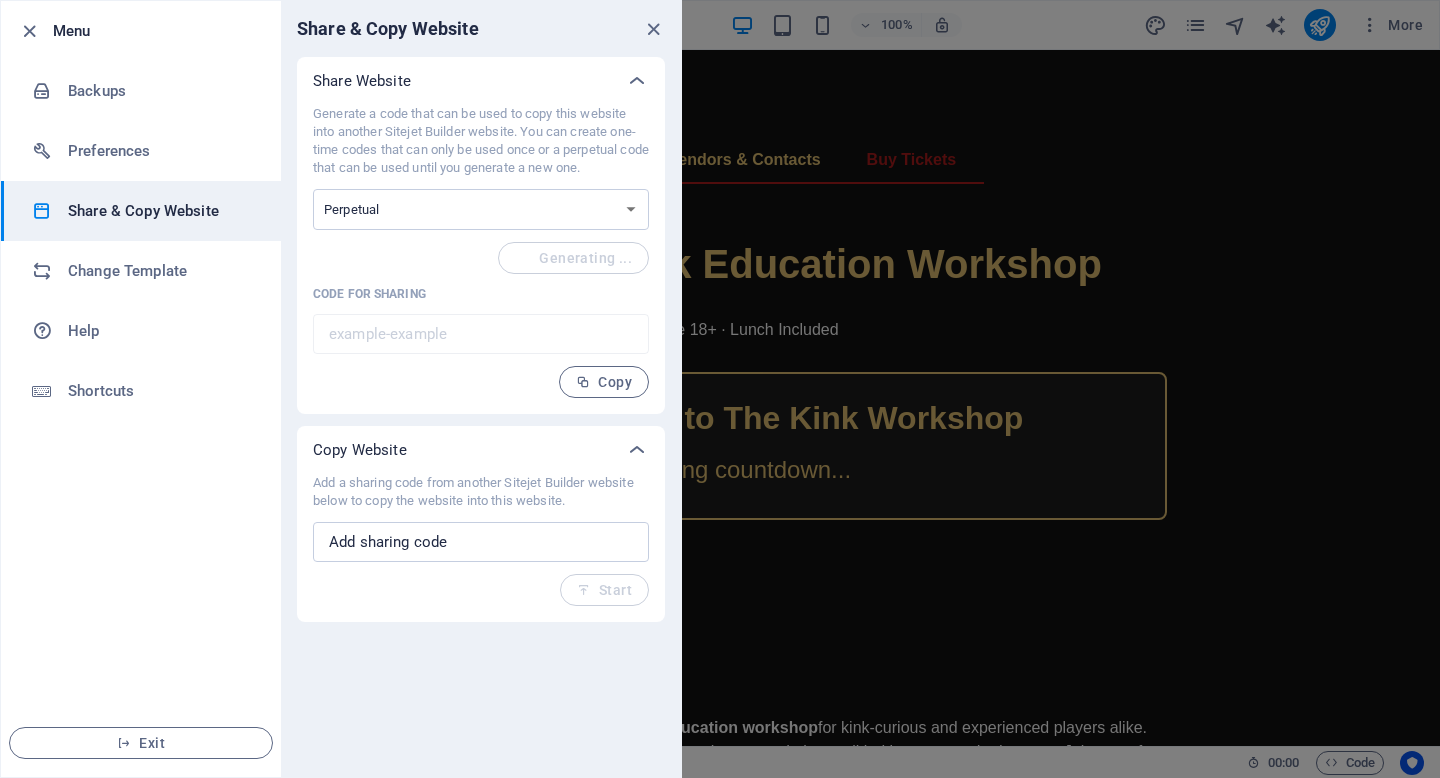 type on "example-example" 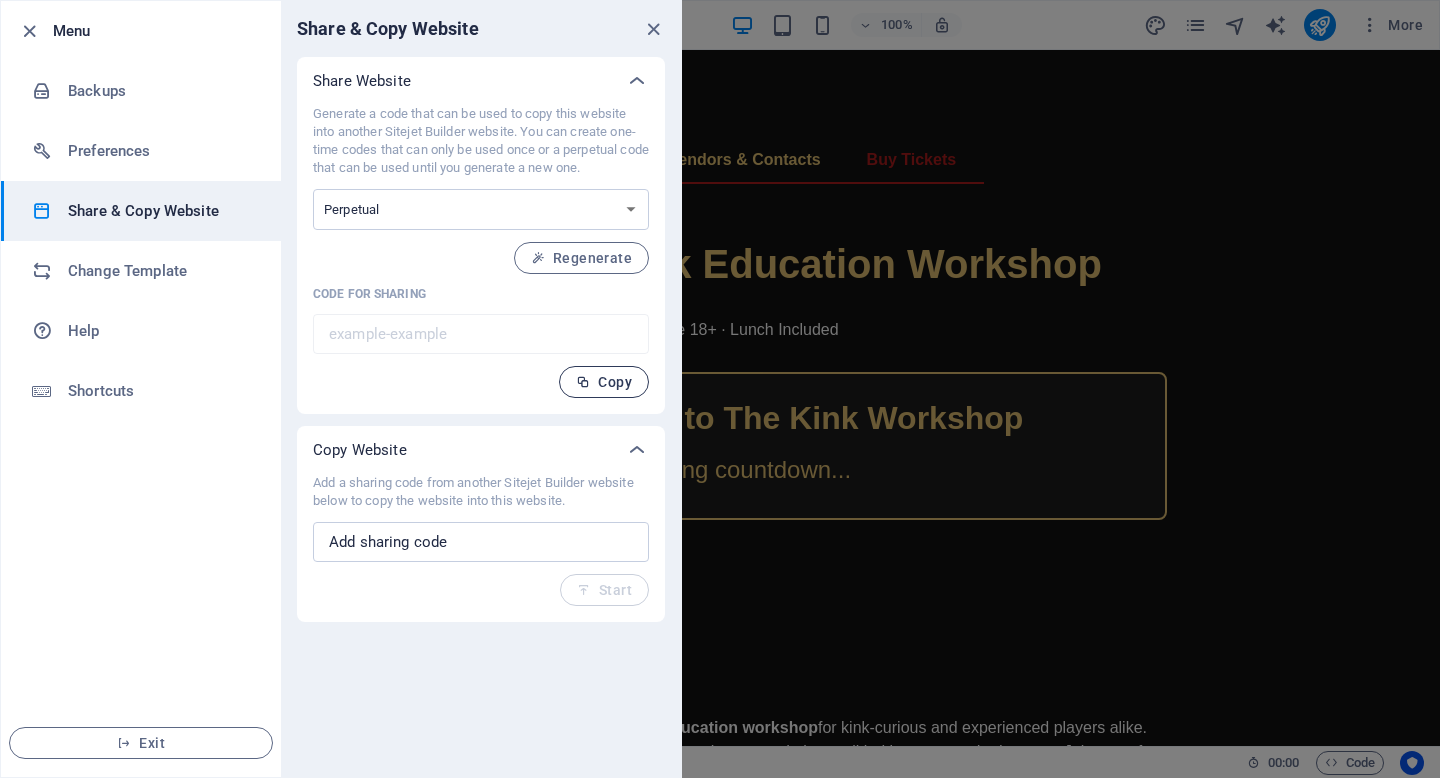 click on "Copy" at bounding box center (604, 382) 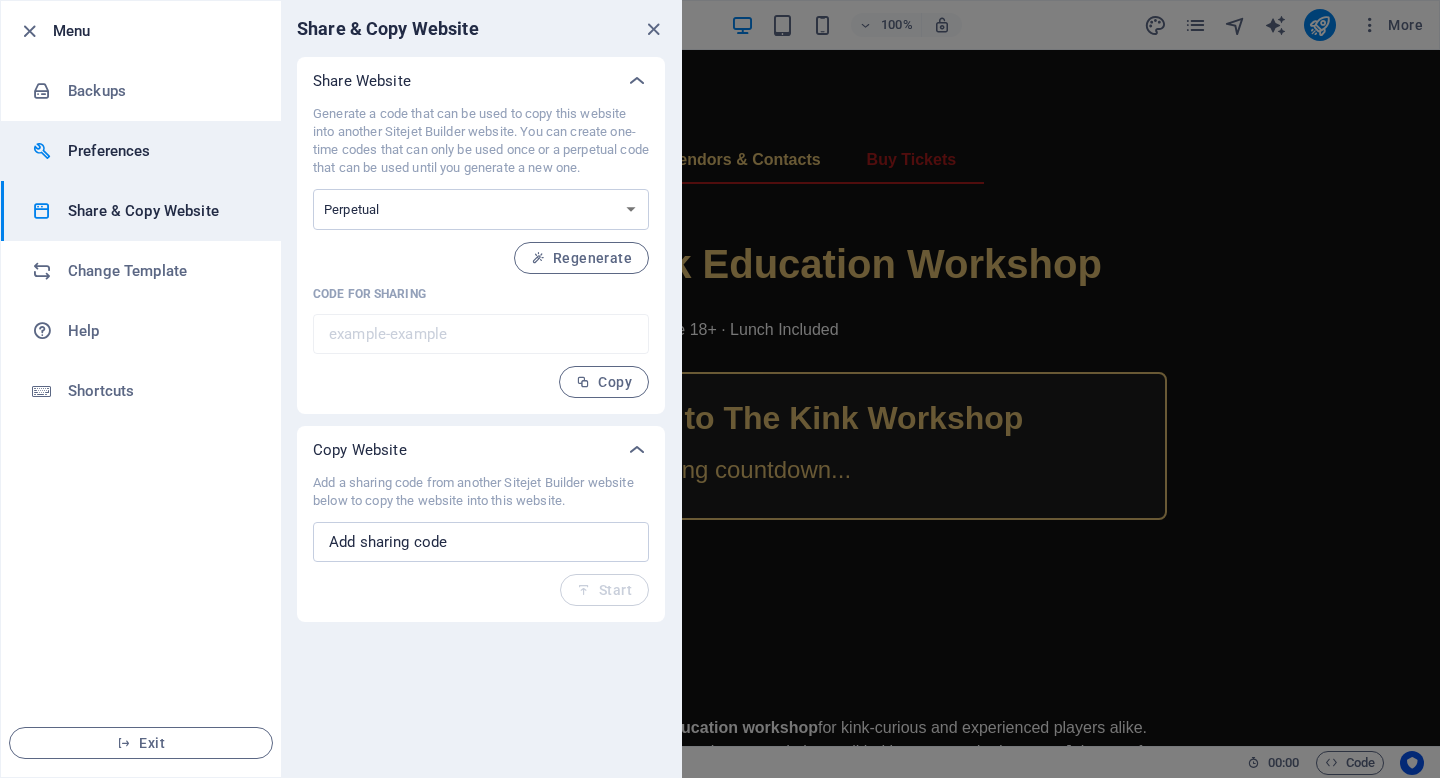 click on "Preferences" at bounding box center (160, 151) 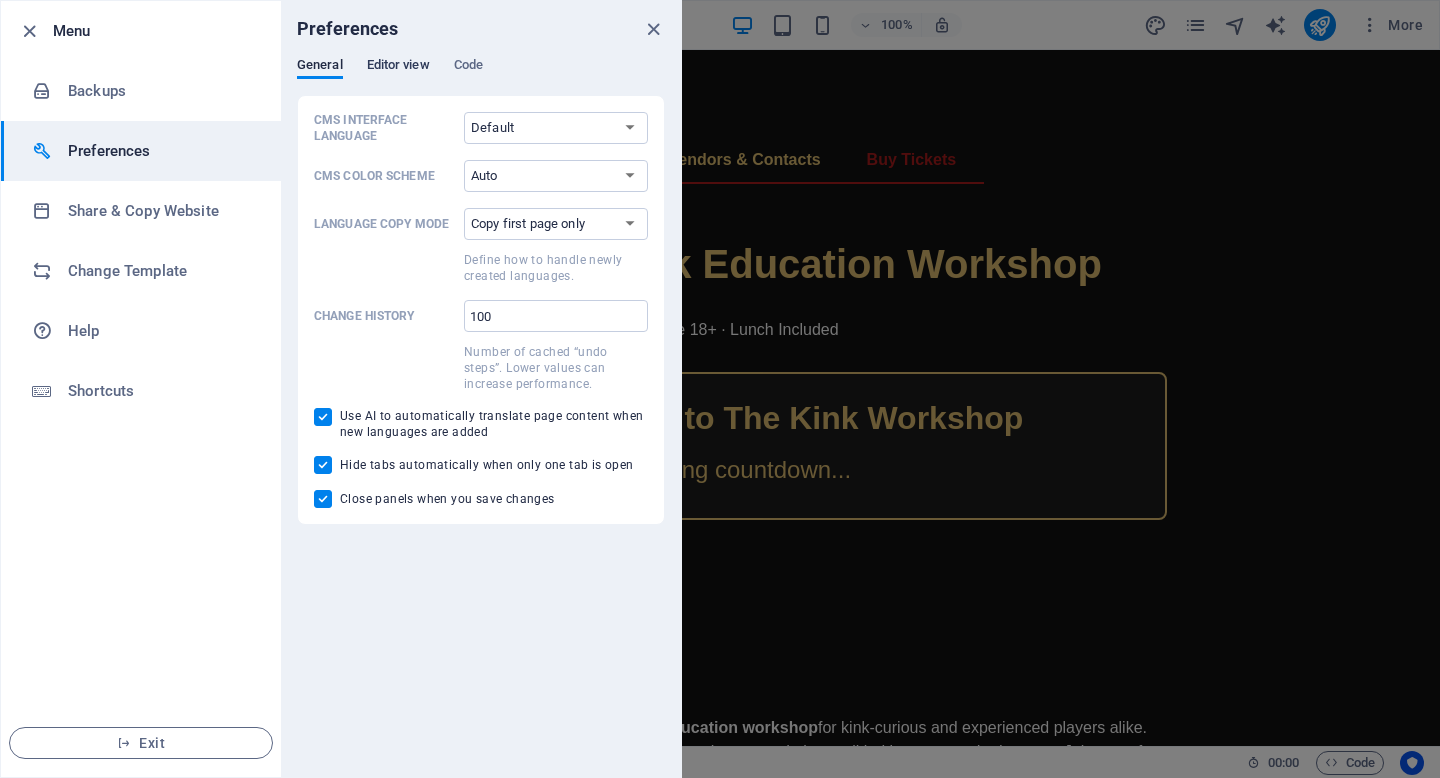 click on "Editor view" at bounding box center [398, 67] 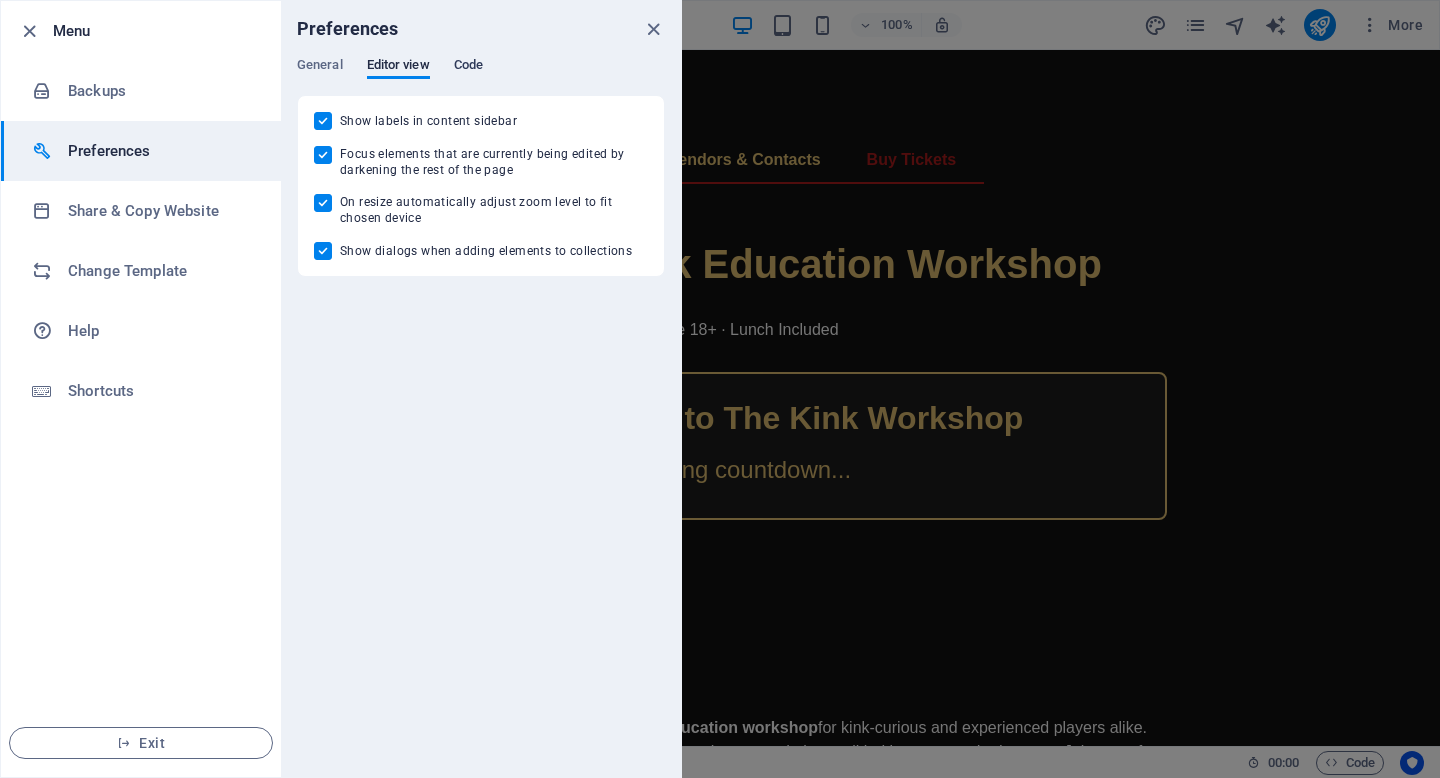 click on "Code" at bounding box center (468, 67) 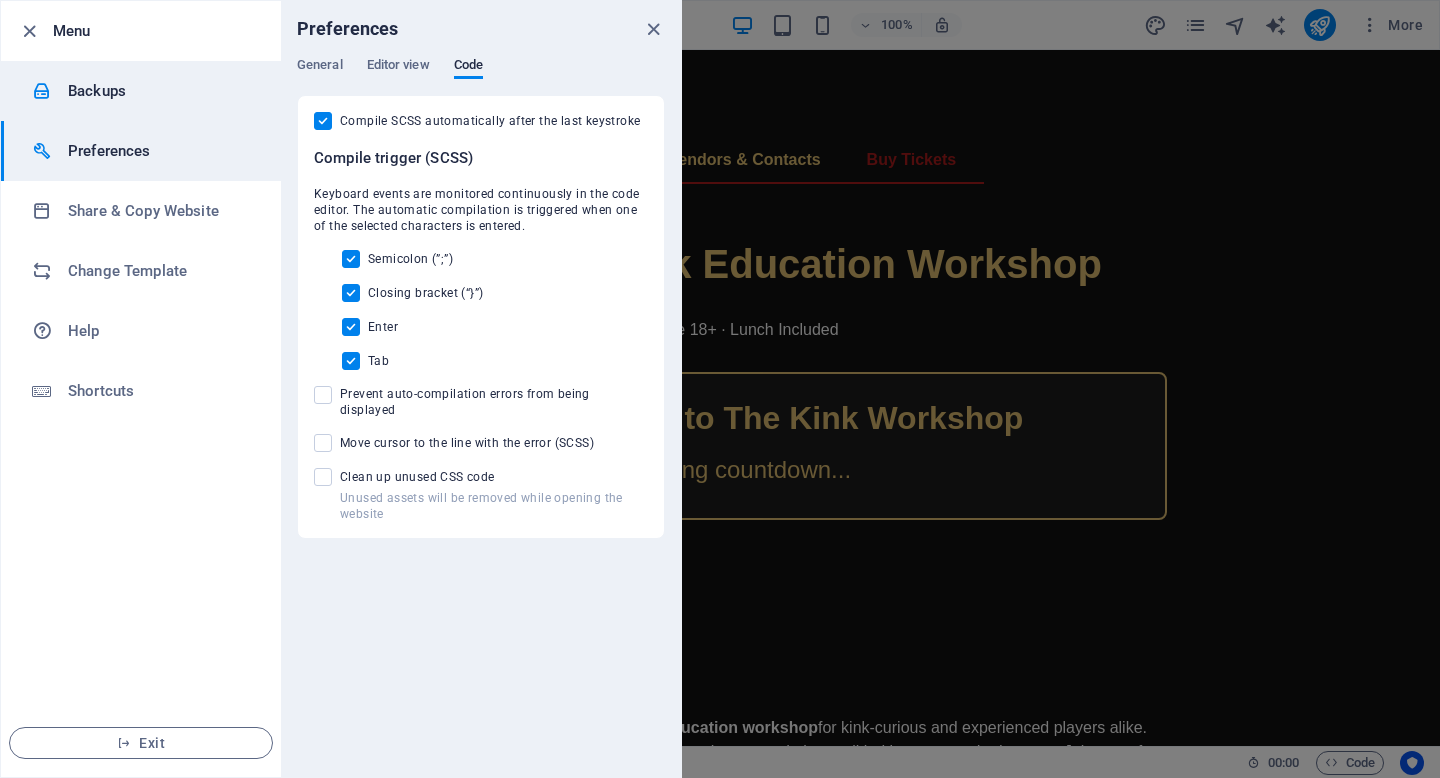 click on "Backups" at bounding box center [160, 91] 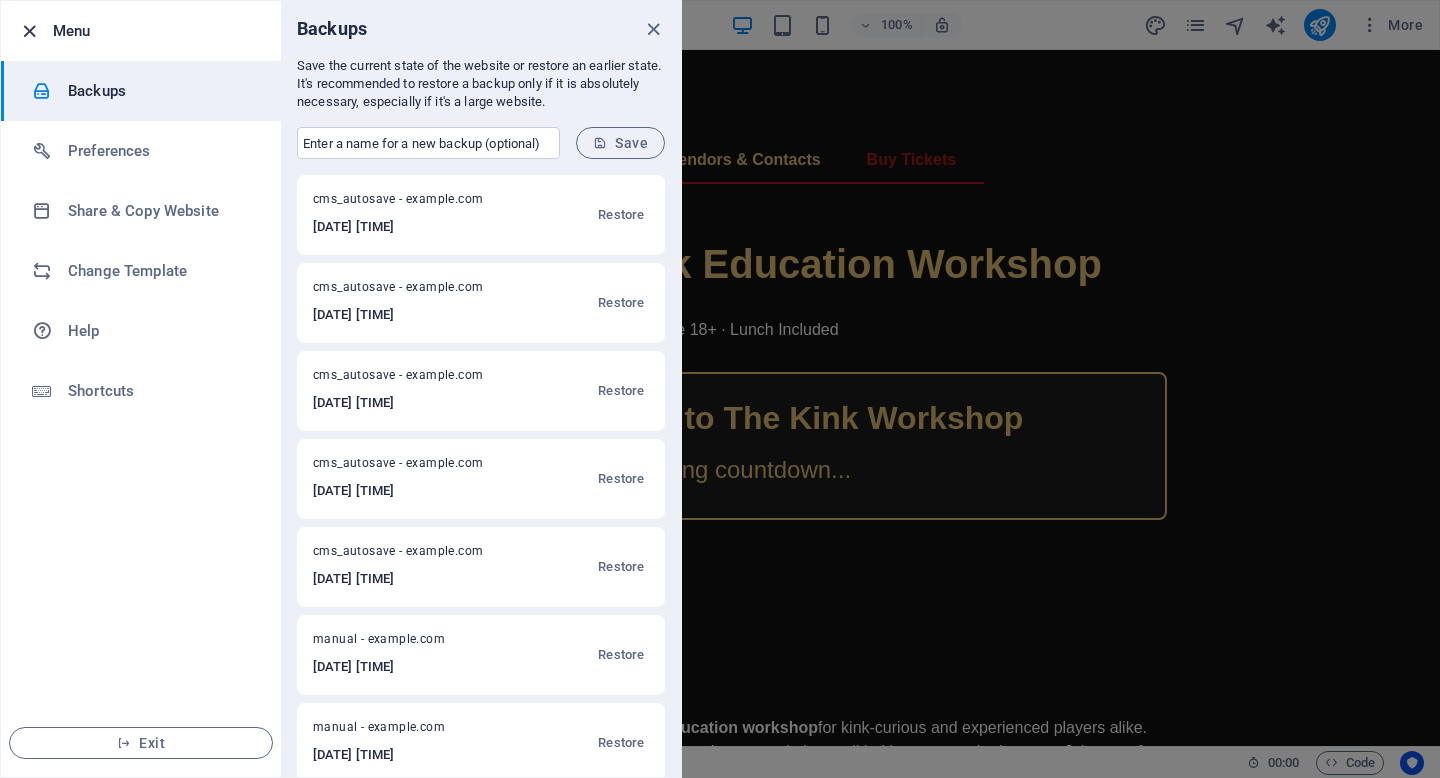 click at bounding box center [29, 31] 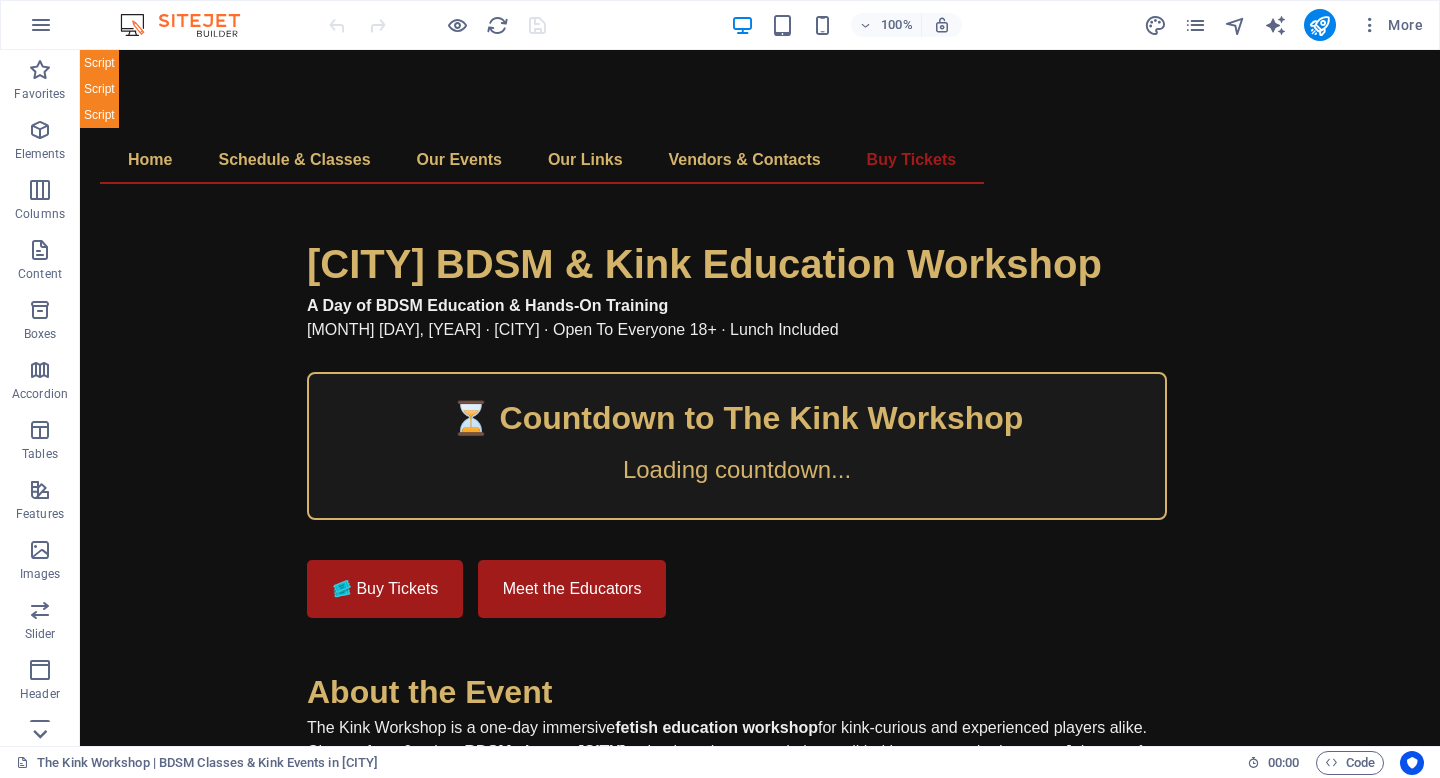 click 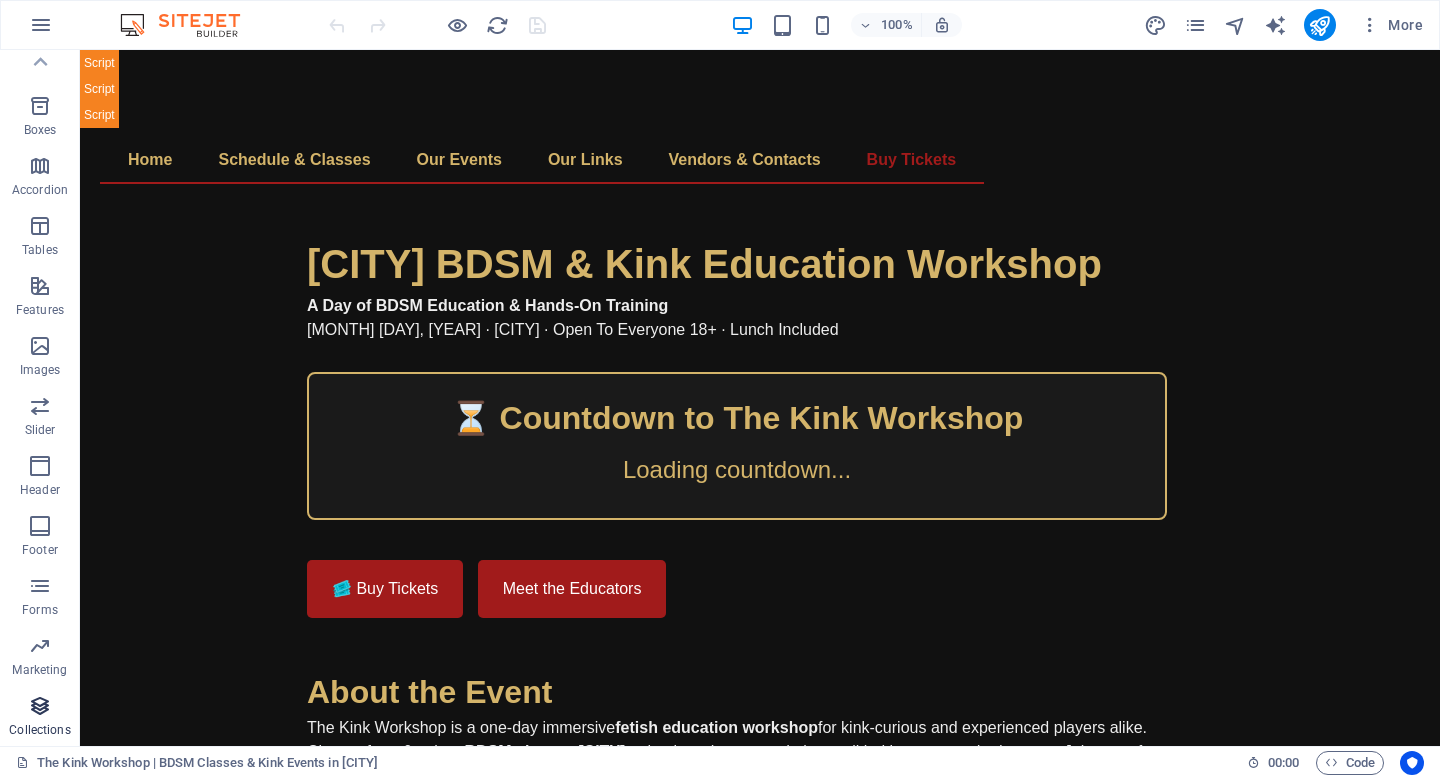 click at bounding box center [40, 706] 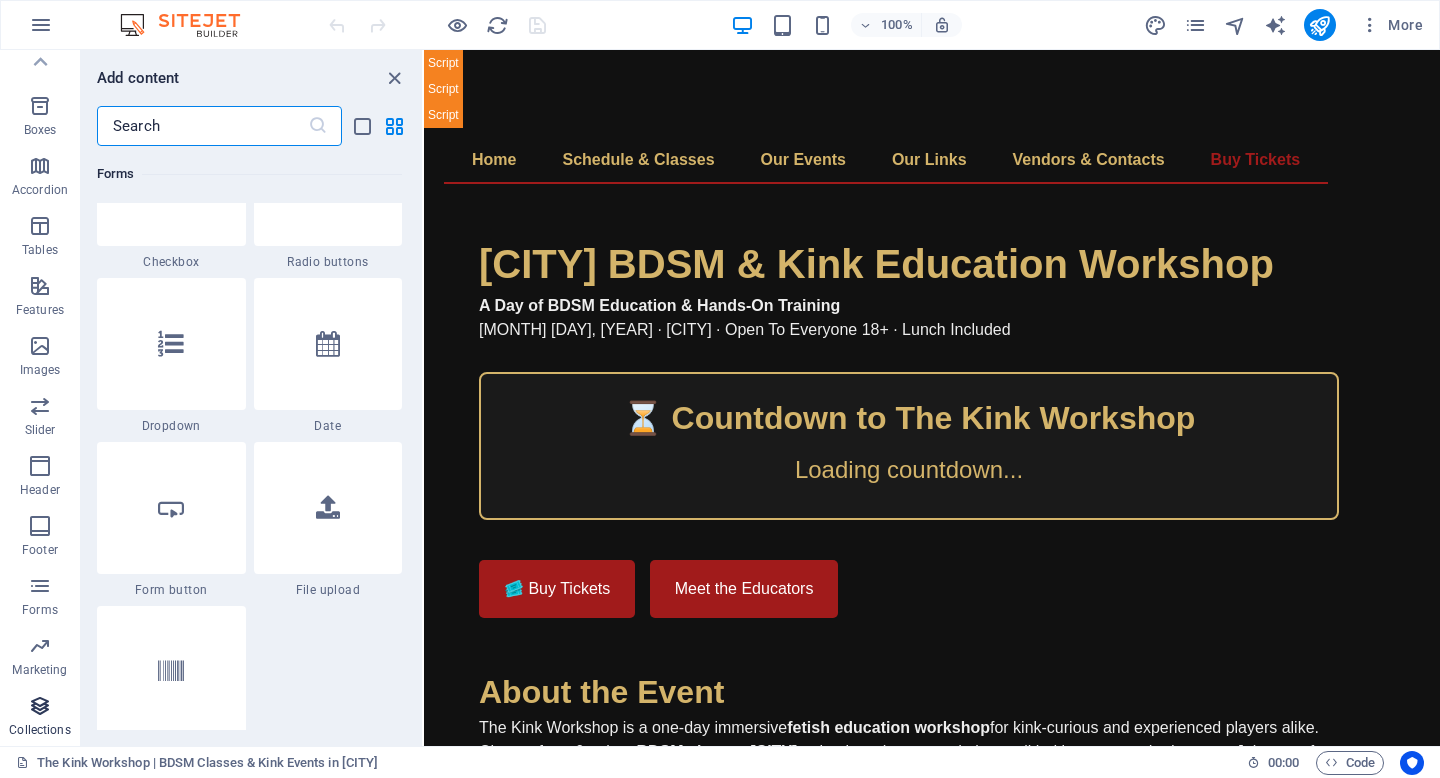 scroll, scrollTop: 18306, scrollLeft: 0, axis: vertical 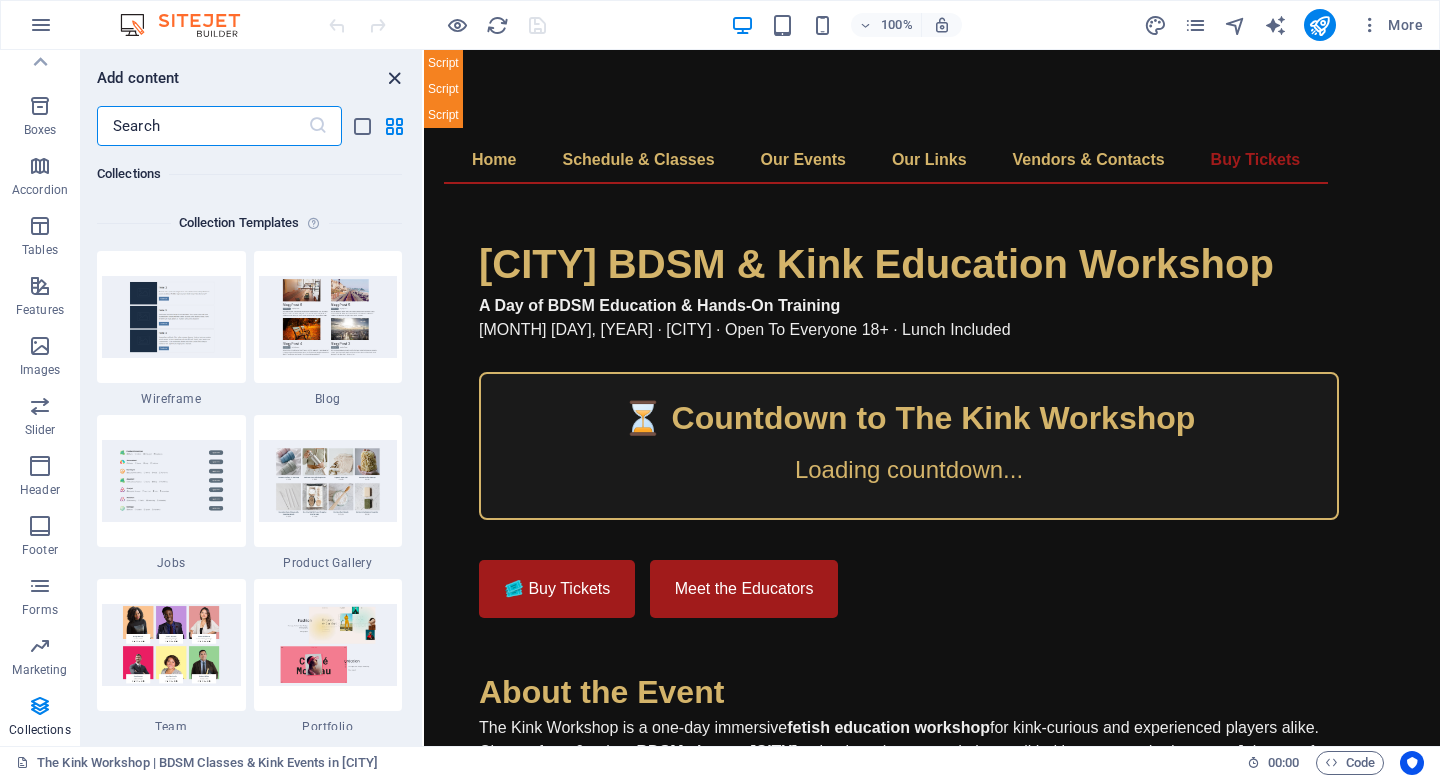 click at bounding box center [394, 78] 